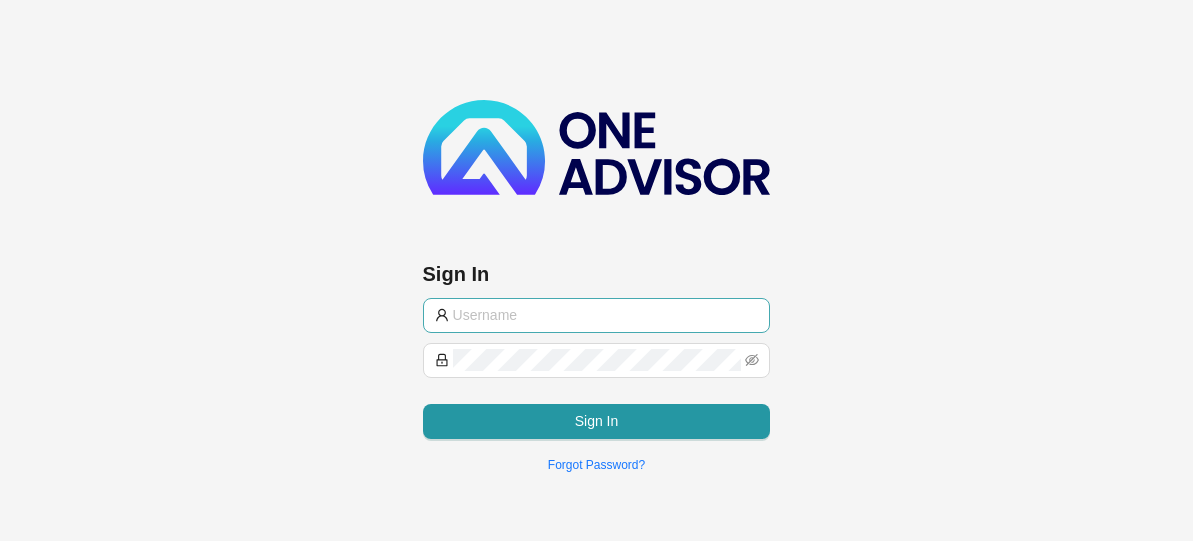 scroll, scrollTop: 0, scrollLeft: 0, axis: both 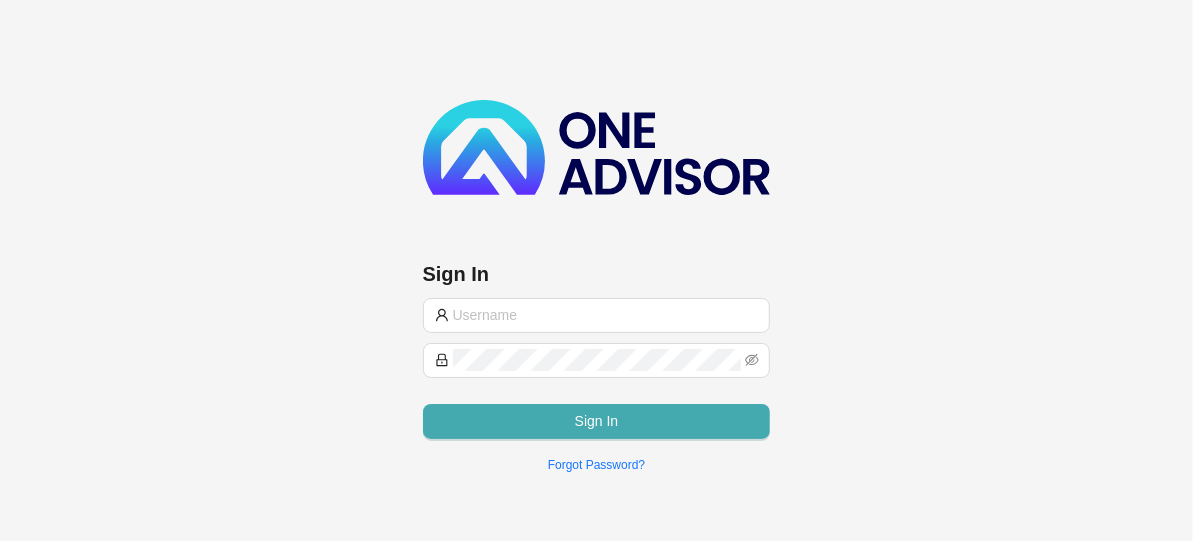 type on "[EMAIL_ADDRESS][DOMAIN_NAME]" 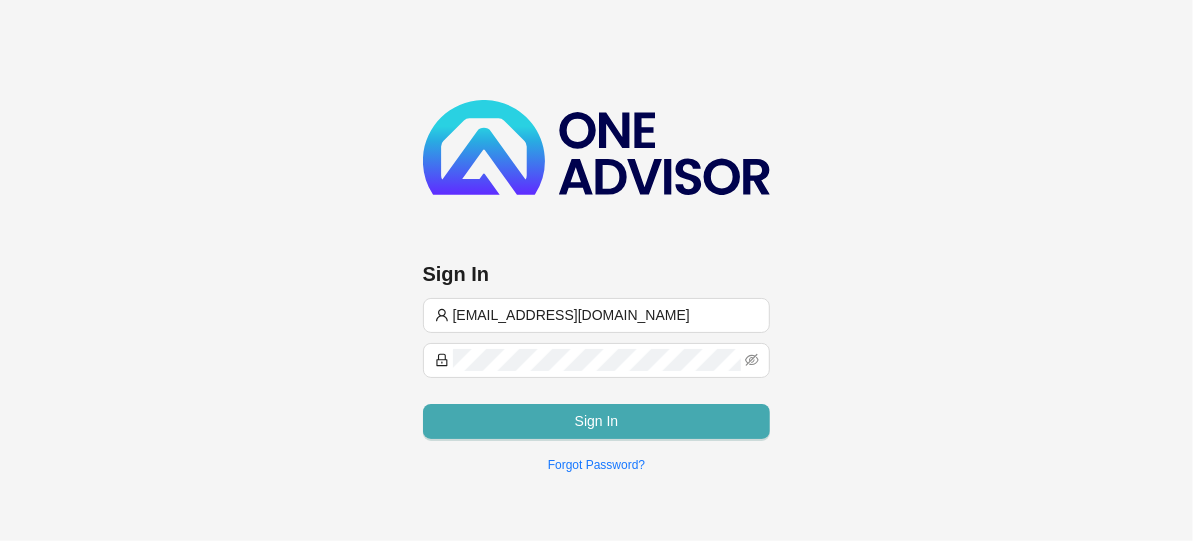 click on "Sign In" at bounding box center [597, 421] 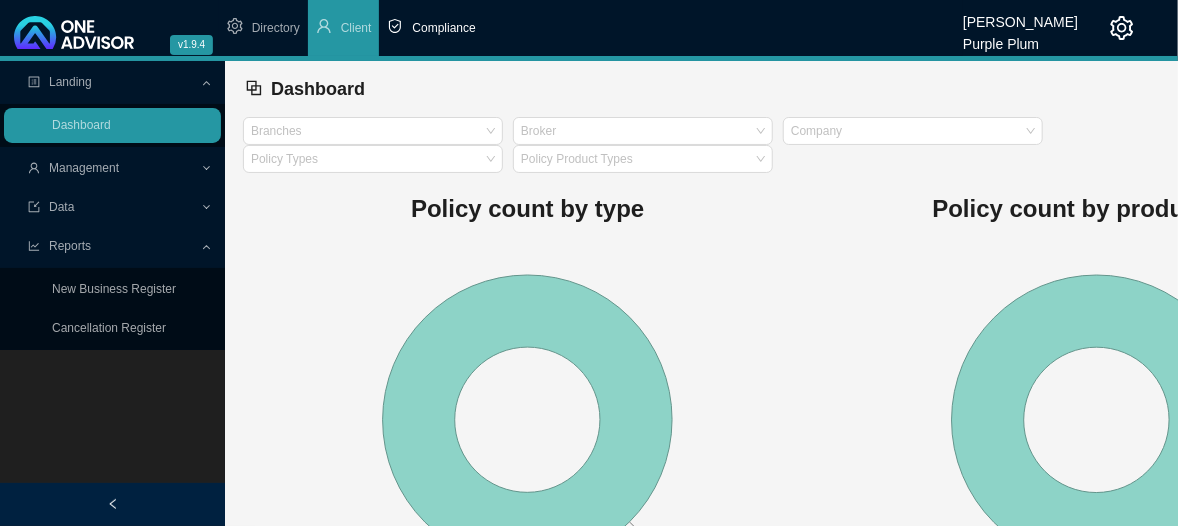 click on "Compliance" at bounding box center [443, 28] 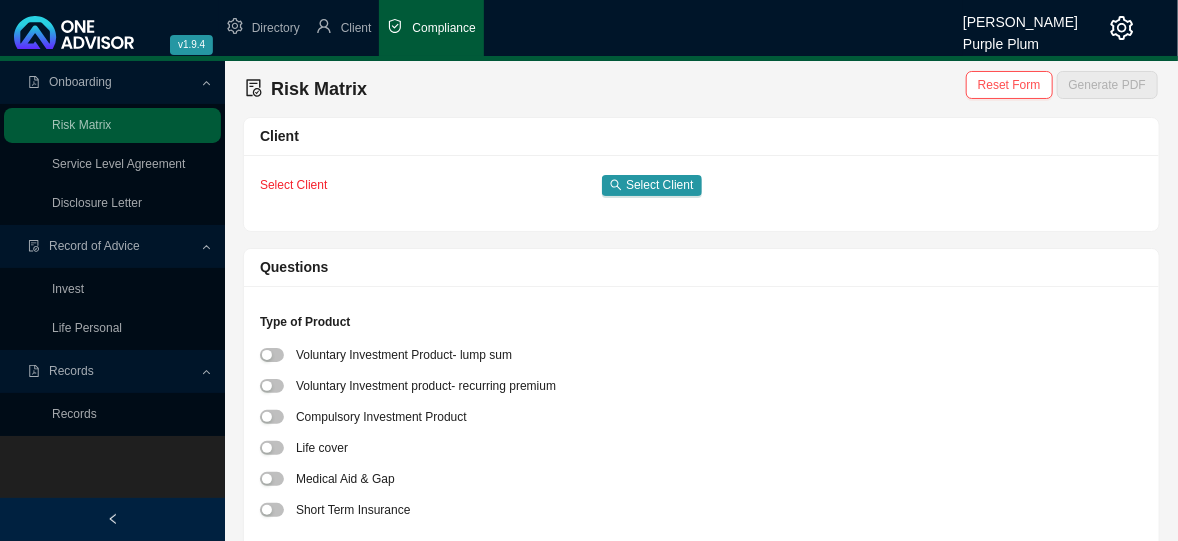 click on "Client" at bounding box center [701, 136] 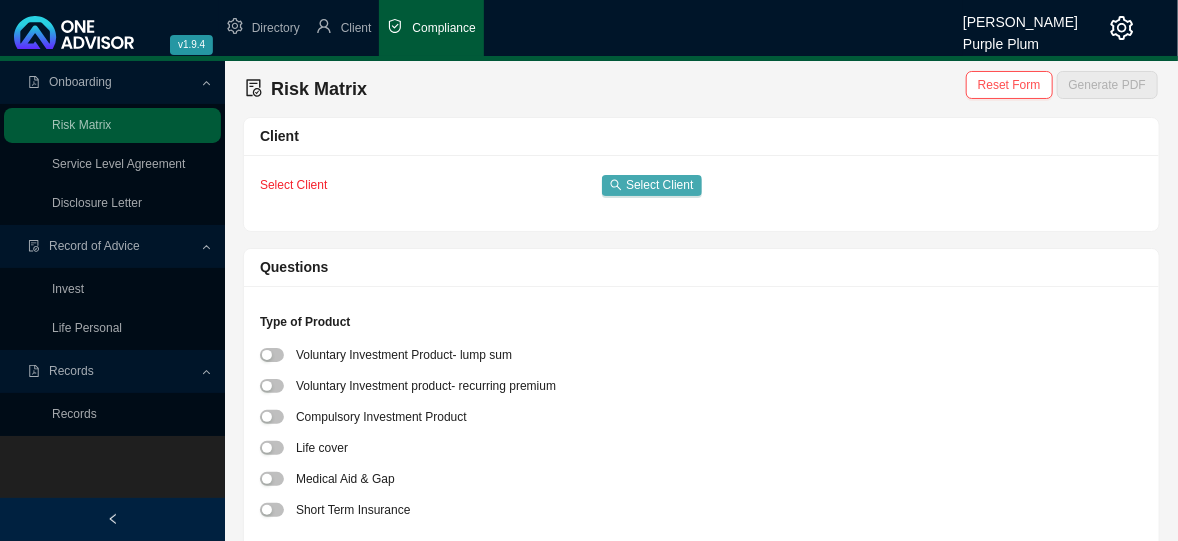 click on "Select Client" at bounding box center [659, 185] 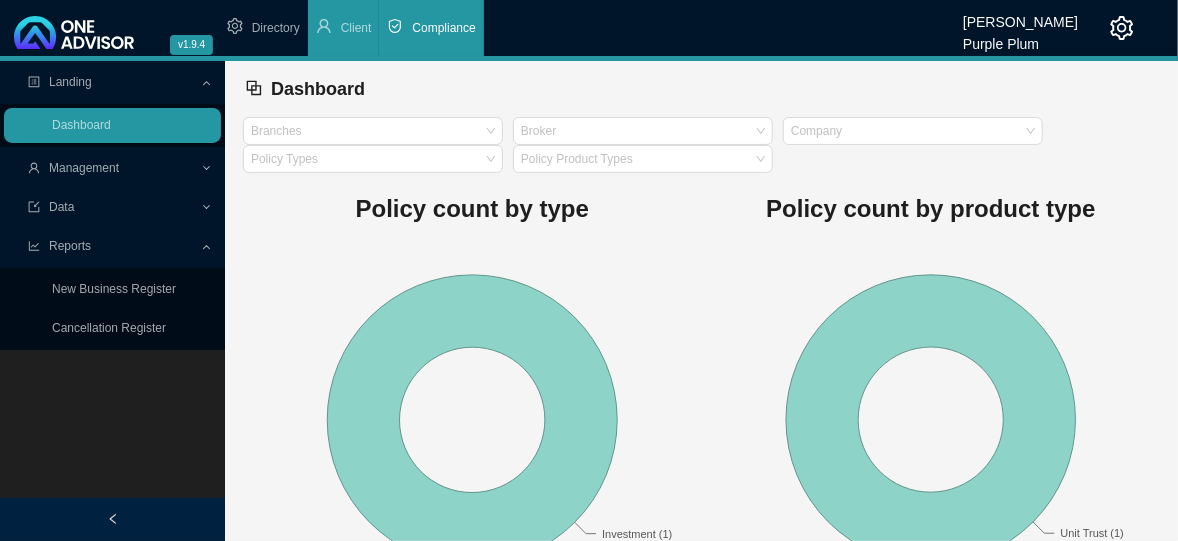 click on "Compliance" at bounding box center (443, 28) 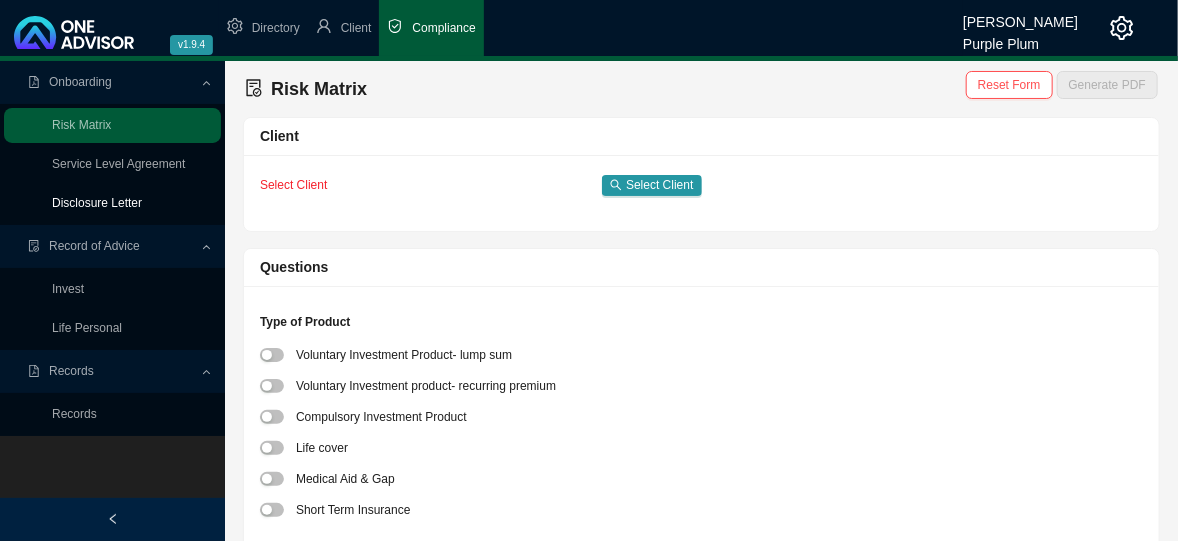 click on "Disclosure Letter" at bounding box center [97, 203] 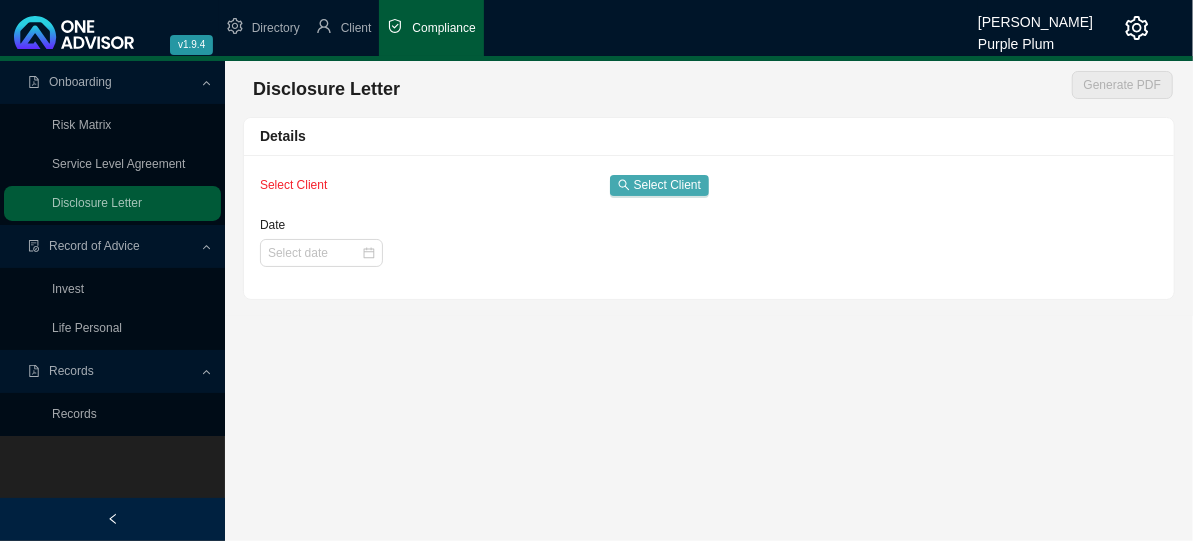 click 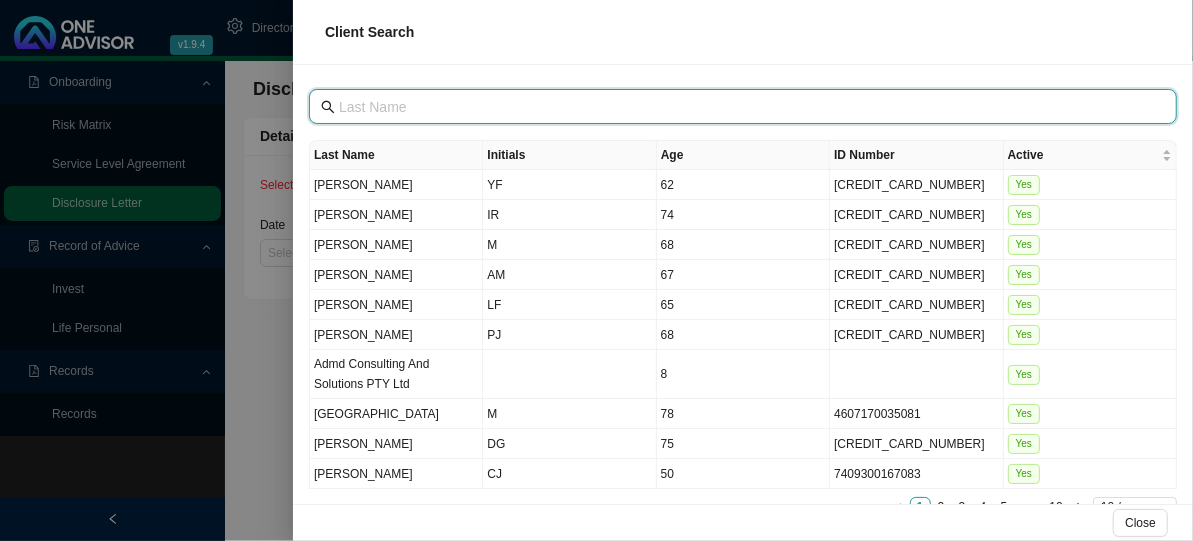 click at bounding box center (745, 107) 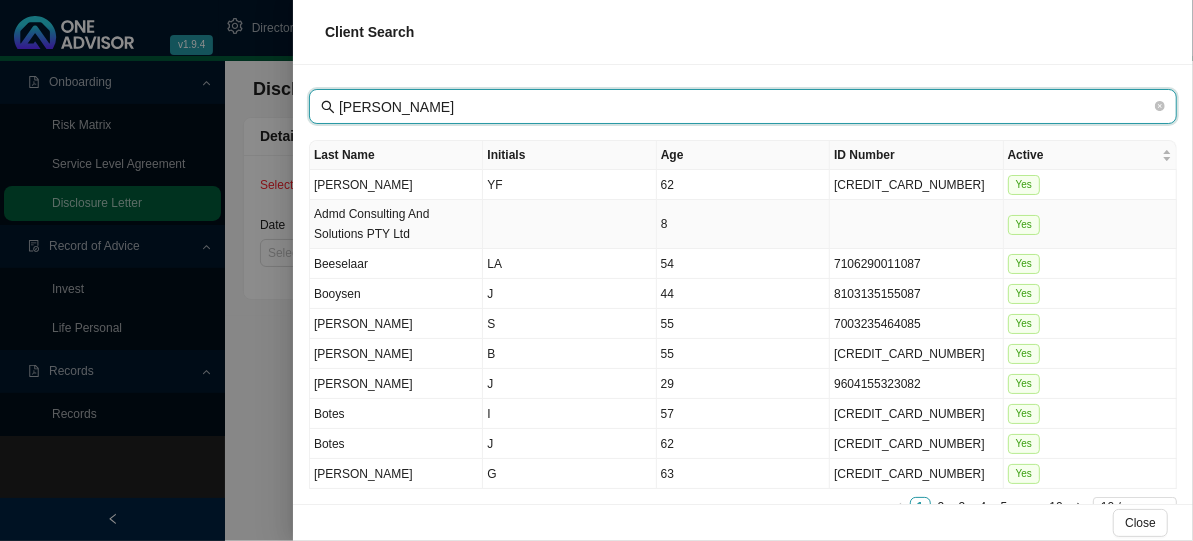 type on "[PERSON_NAME]" 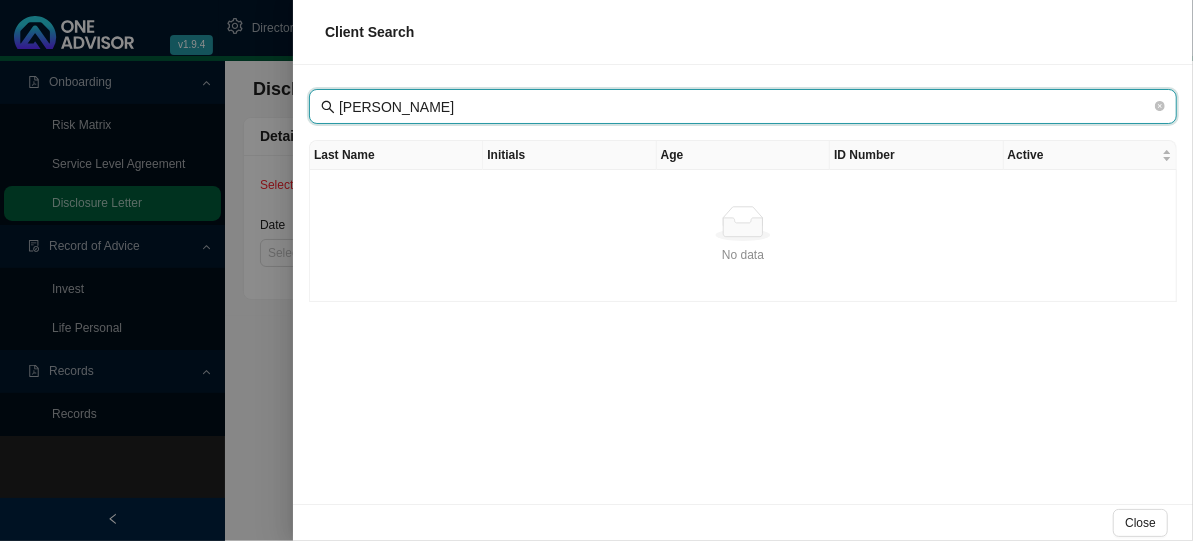drag, startPoint x: 413, startPoint y: 103, endPoint x: 339, endPoint y: 106, distance: 74.06078 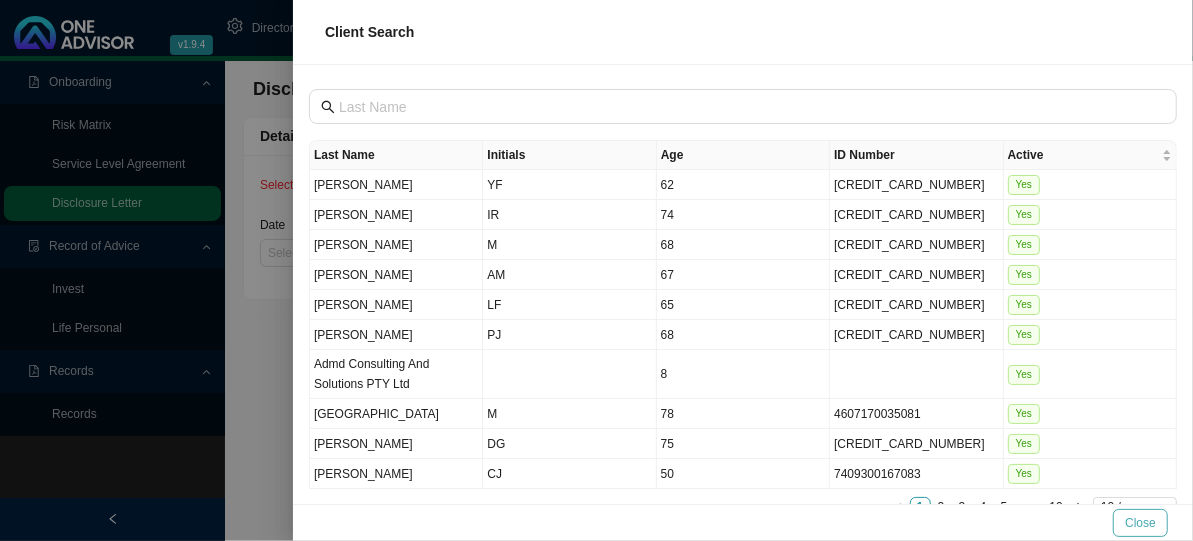 click on "Close" at bounding box center [1140, 523] 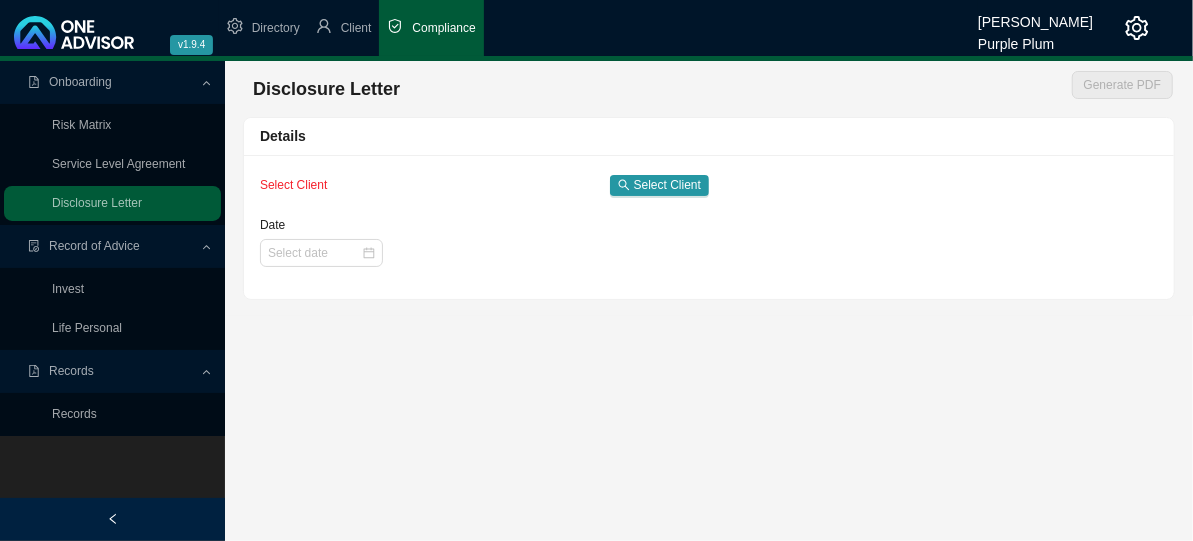 click on "Compliance" at bounding box center (443, 28) 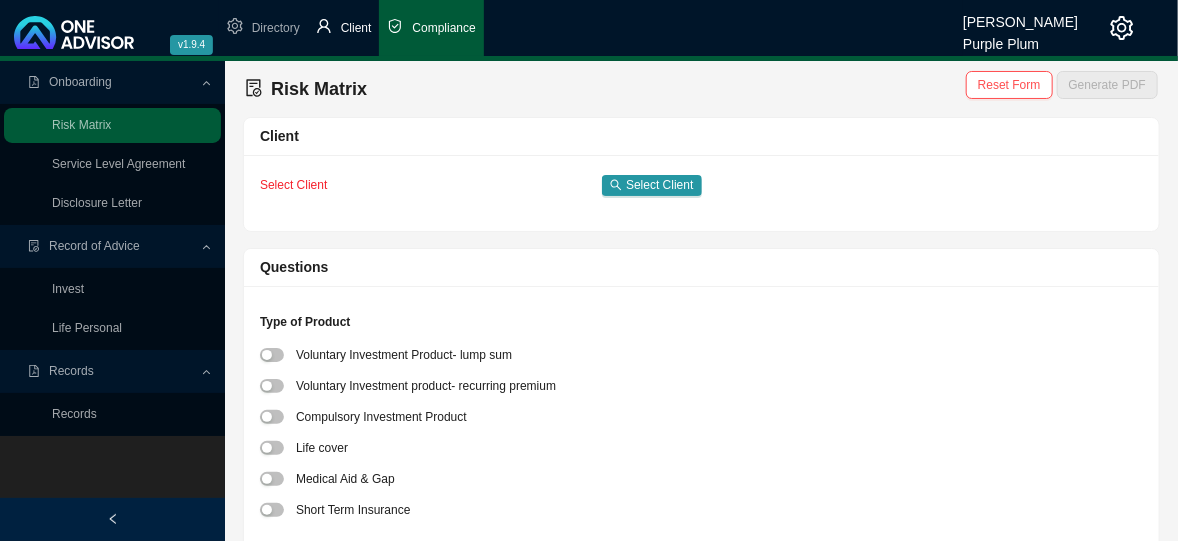 click on "Client" at bounding box center [356, 28] 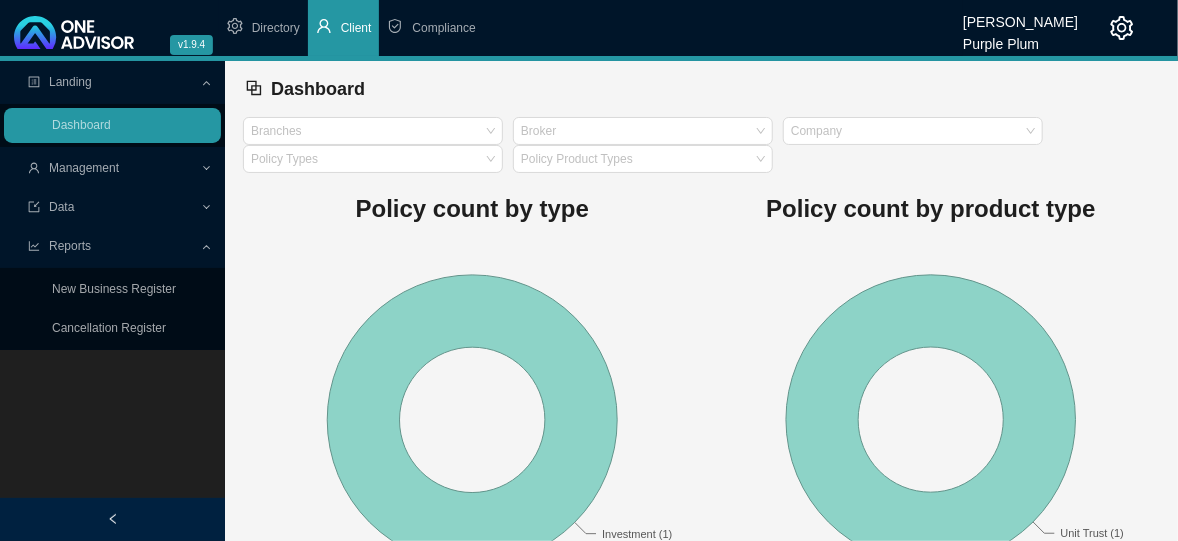 click on "Management" at bounding box center (84, 168) 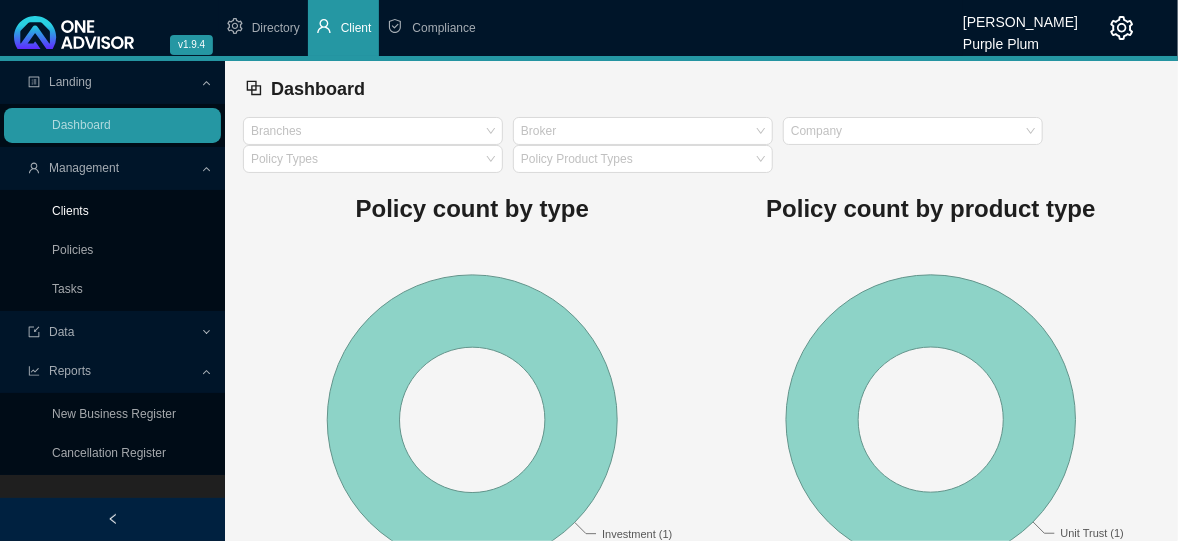 click on "Clients" at bounding box center [70, 211] 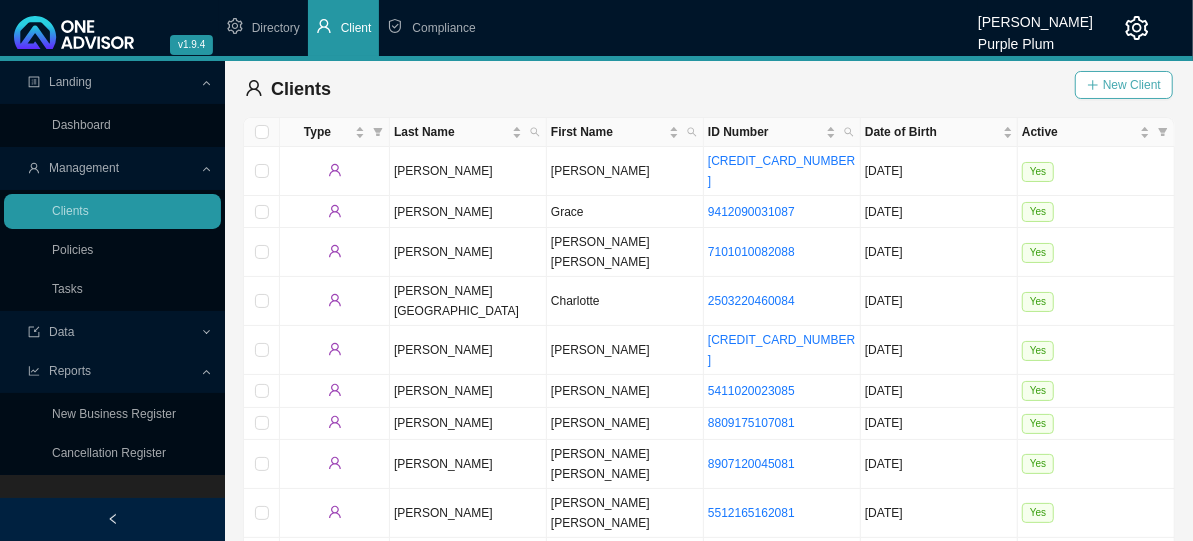click on "New Client" at bounding box center [1132, 85] 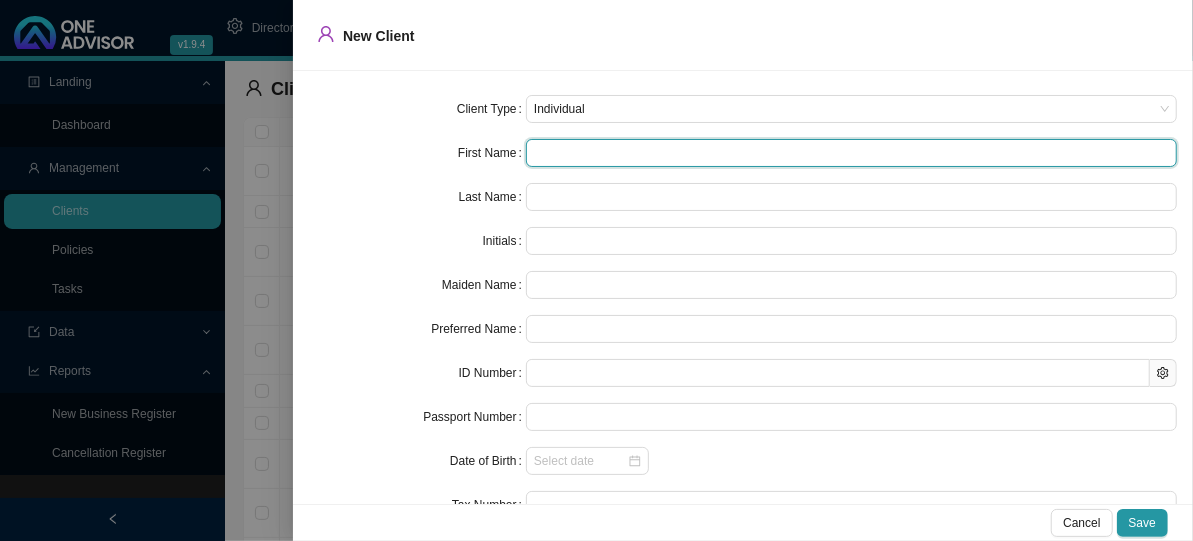 click at bounding box center [851, 153] 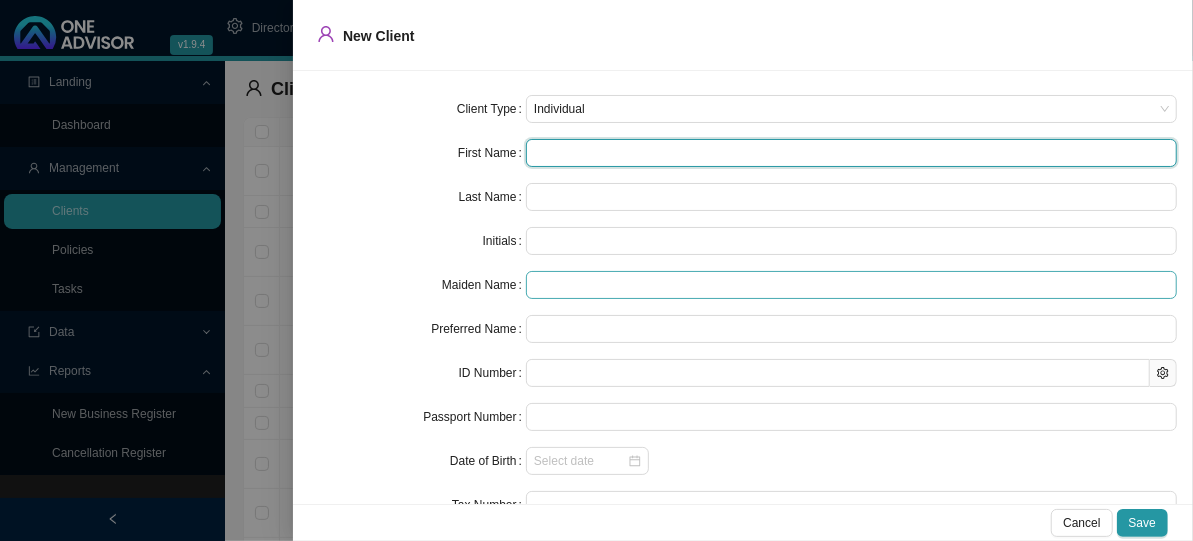 type on "K" 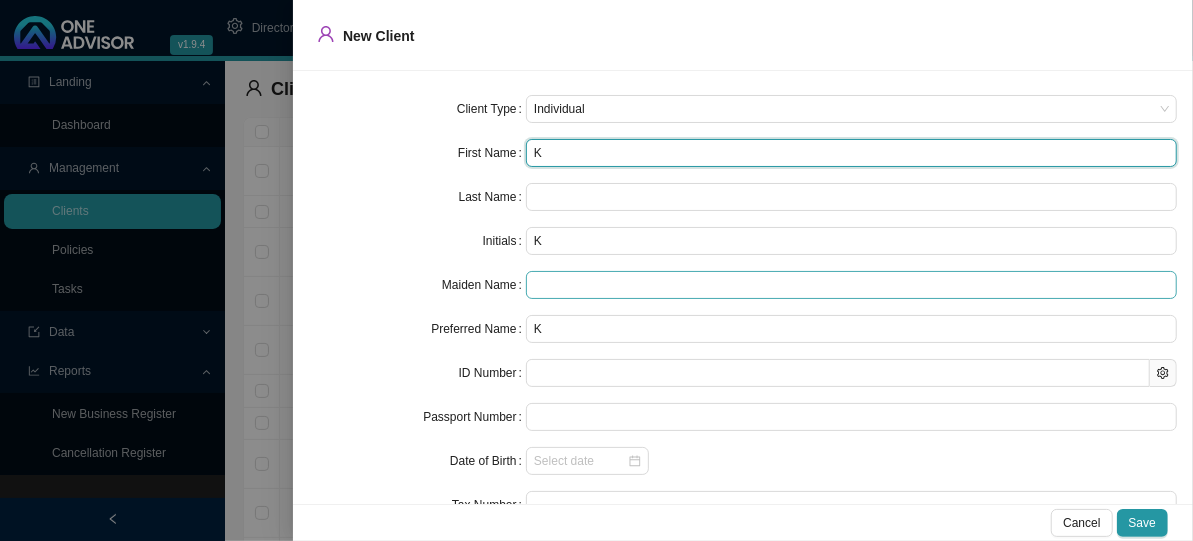 type on "Ka" 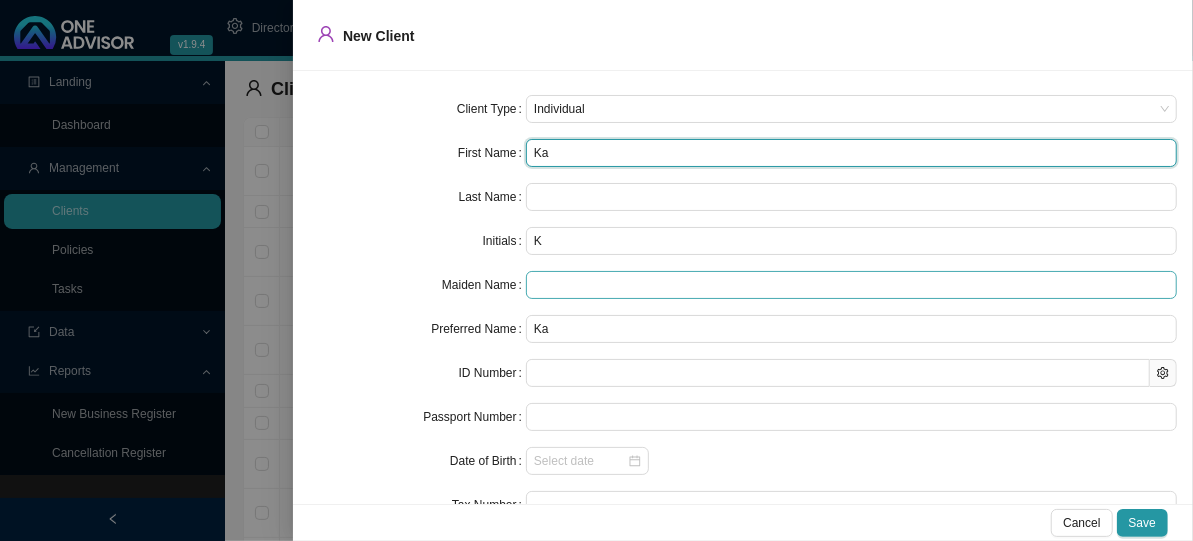 type on "Kar" 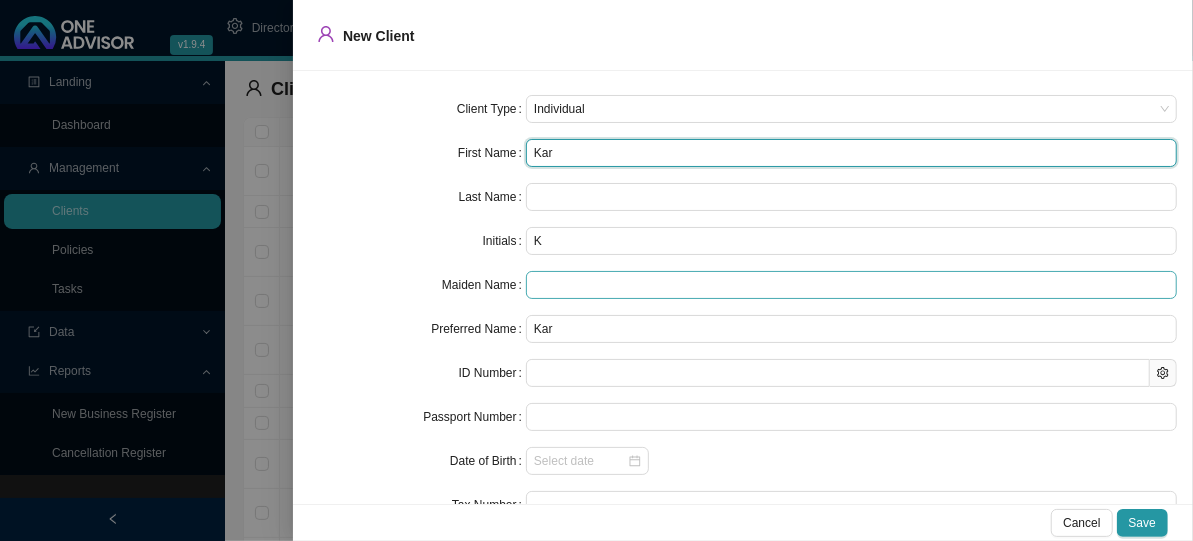 type on "[PERSON_NAME]" 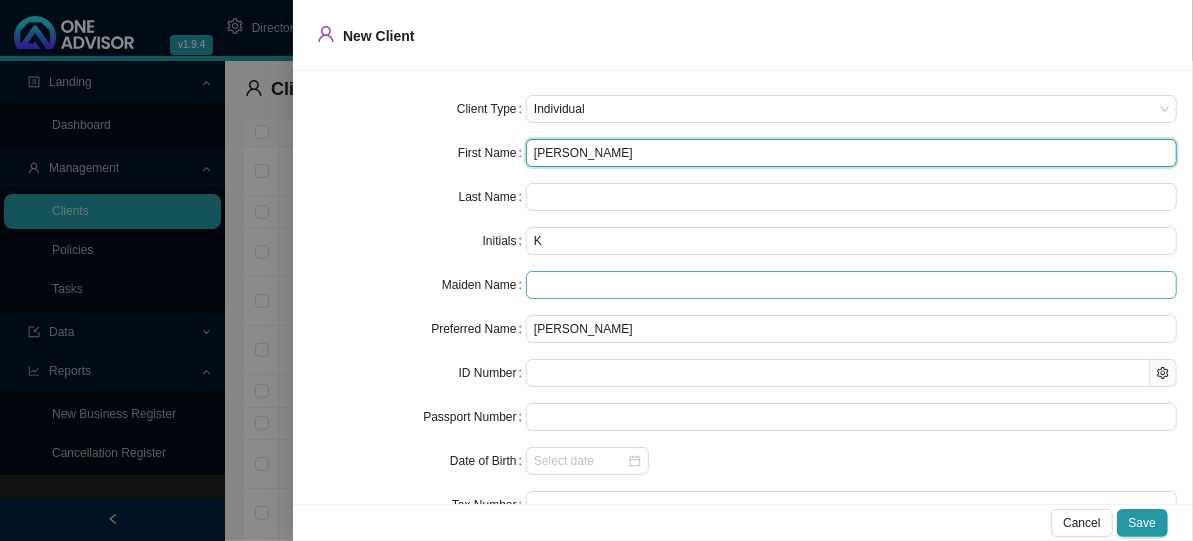 type on "[PERSON_NAME]" 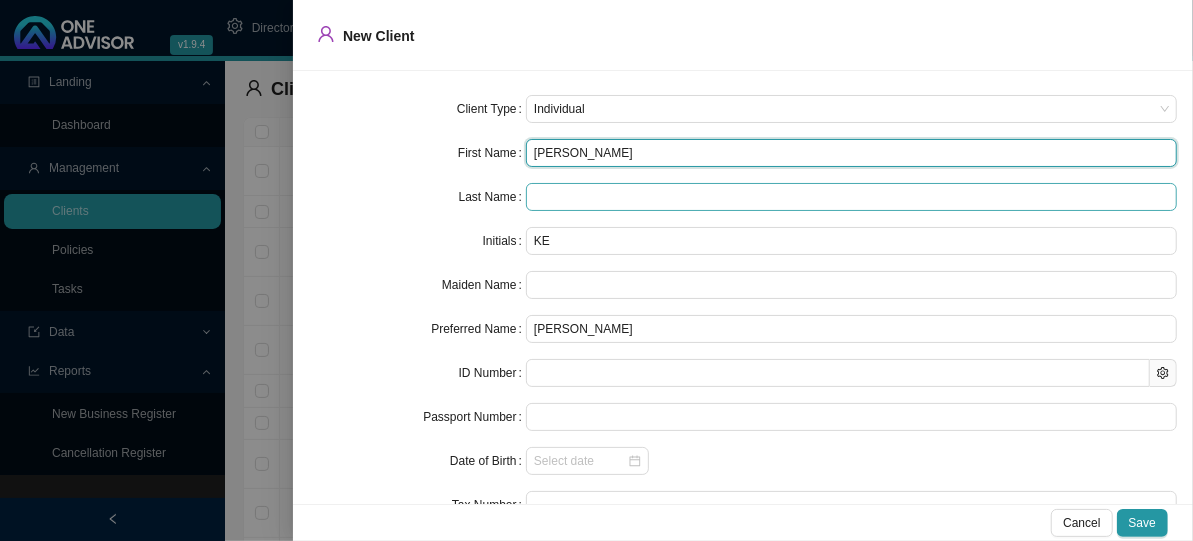 type on "[PERSON_NAME]" 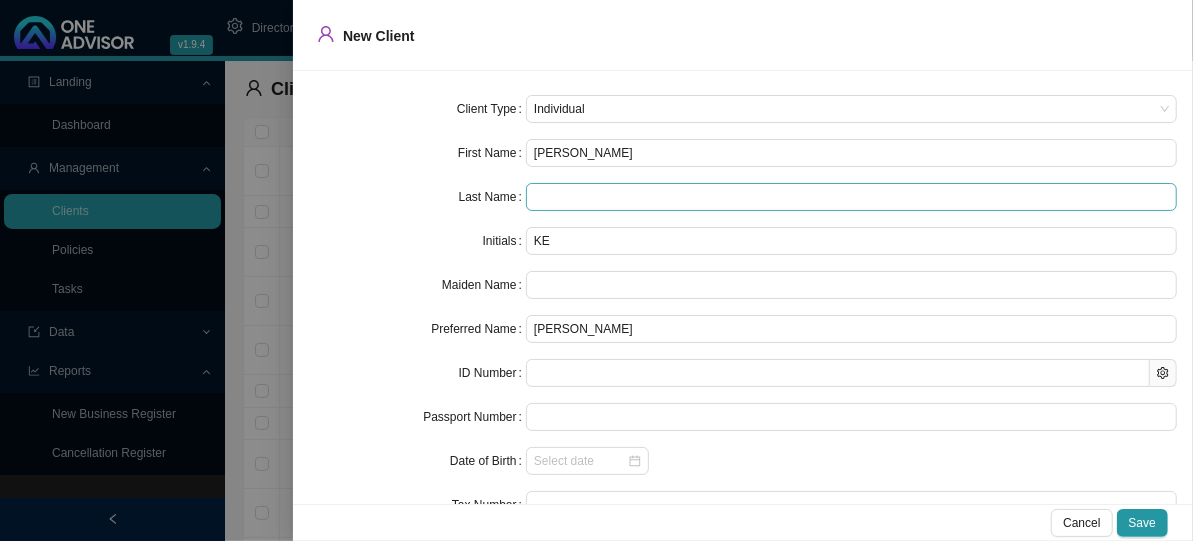 drag, startPoint x: 560, startPoint y: 183, endPoint x: 558, endPoint y: 196, distance: 13.152946 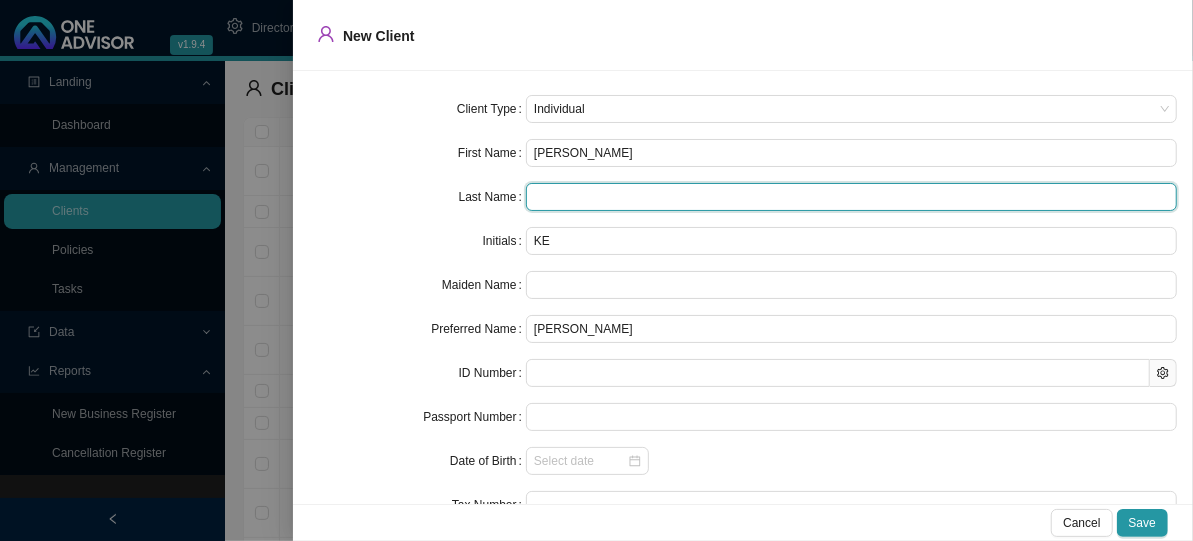 click at bounding box center (851, 197) 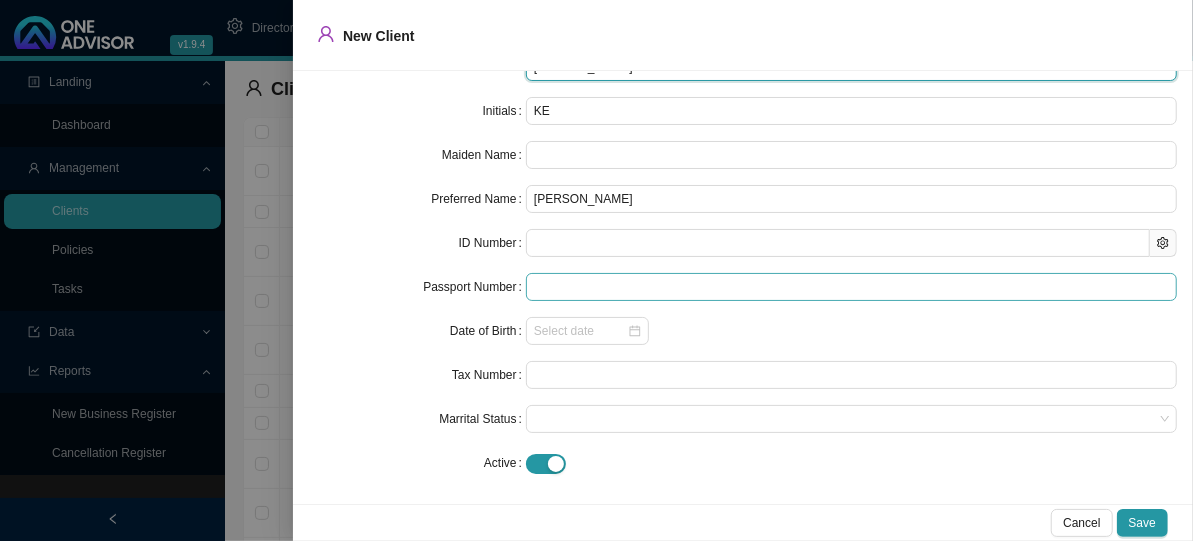 scroll, scrollTop: 134, scrollLeft: 0, axis: vertical 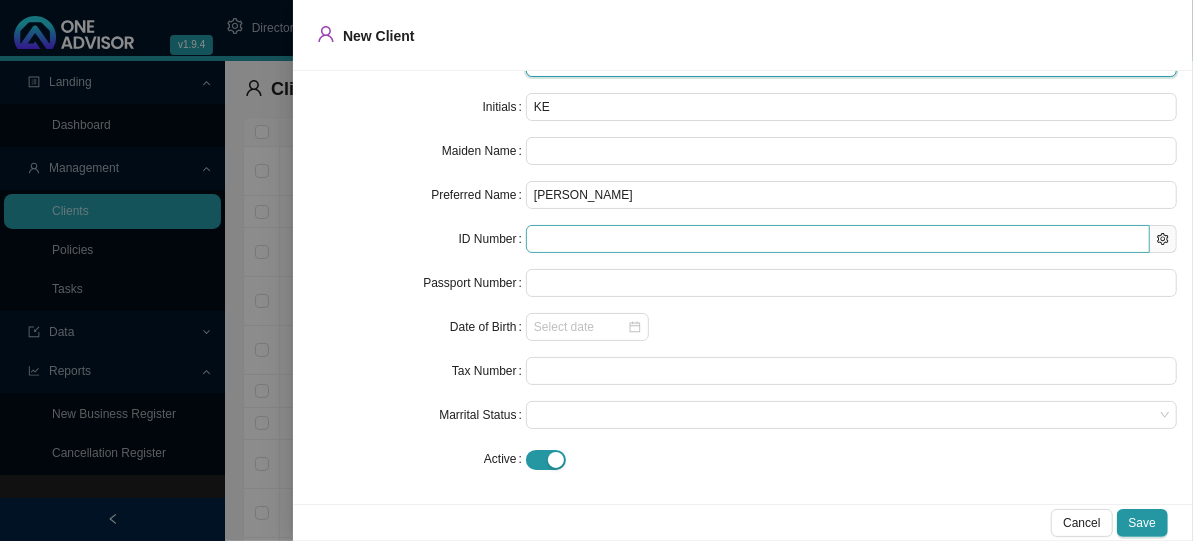 type on "[PERSON_NAME]" 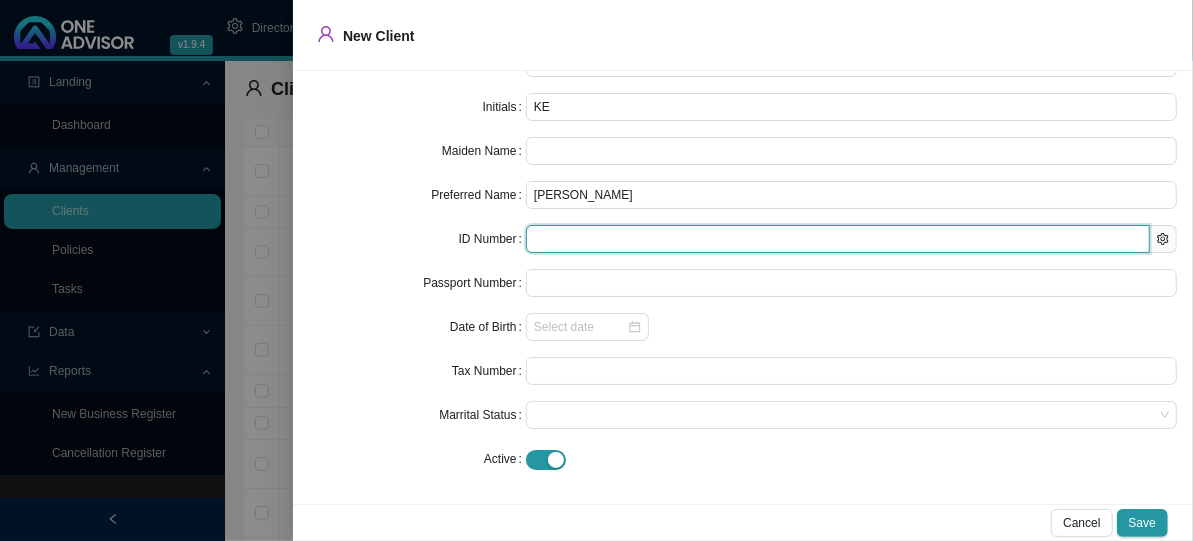 click at bounding box center (838, 239) 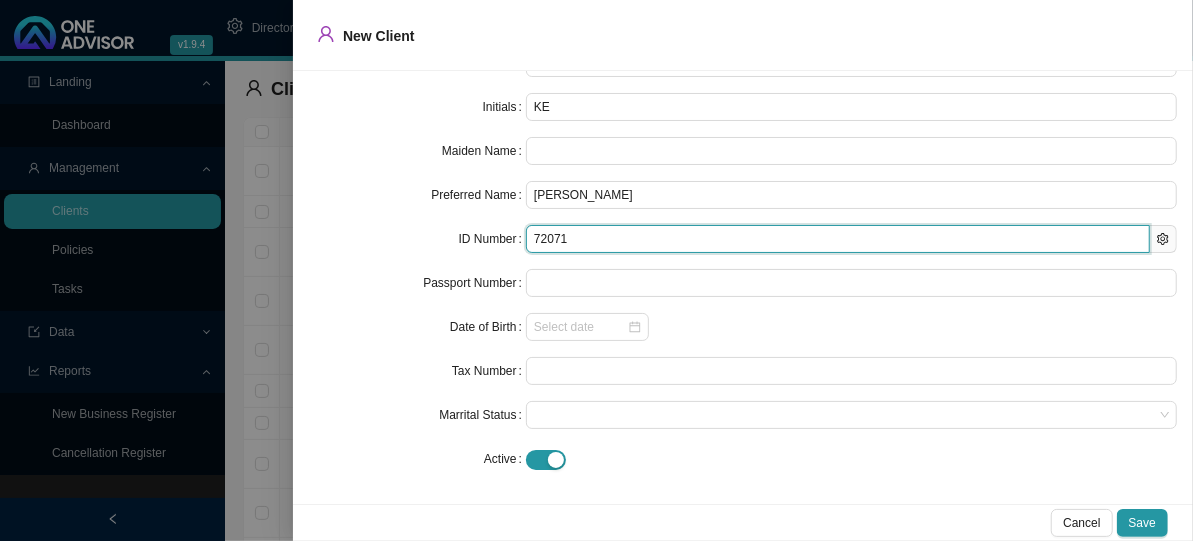 type on "720714" 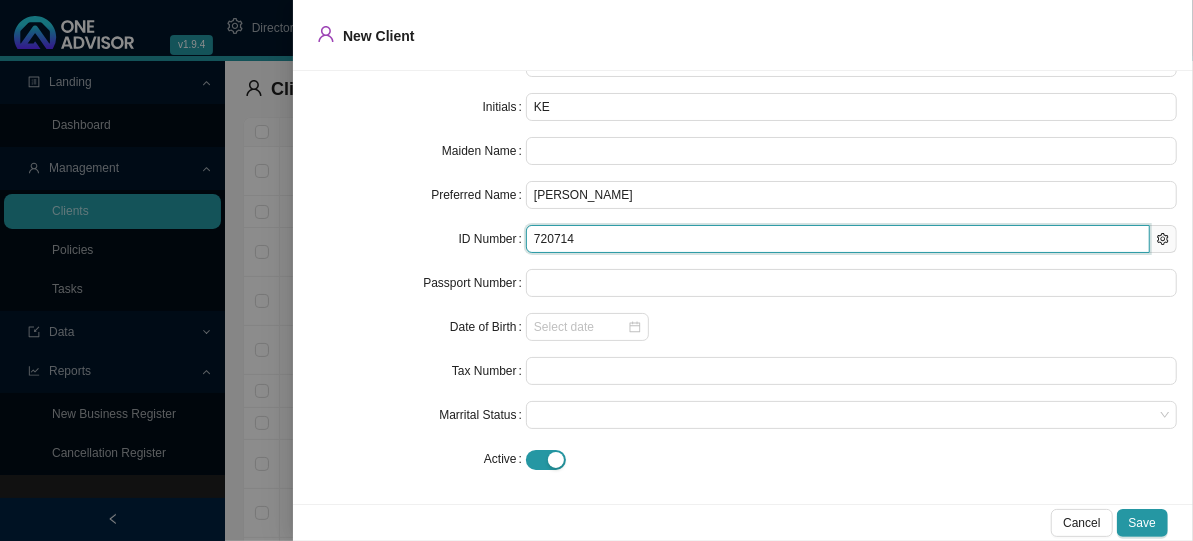 type on "[DATE]" 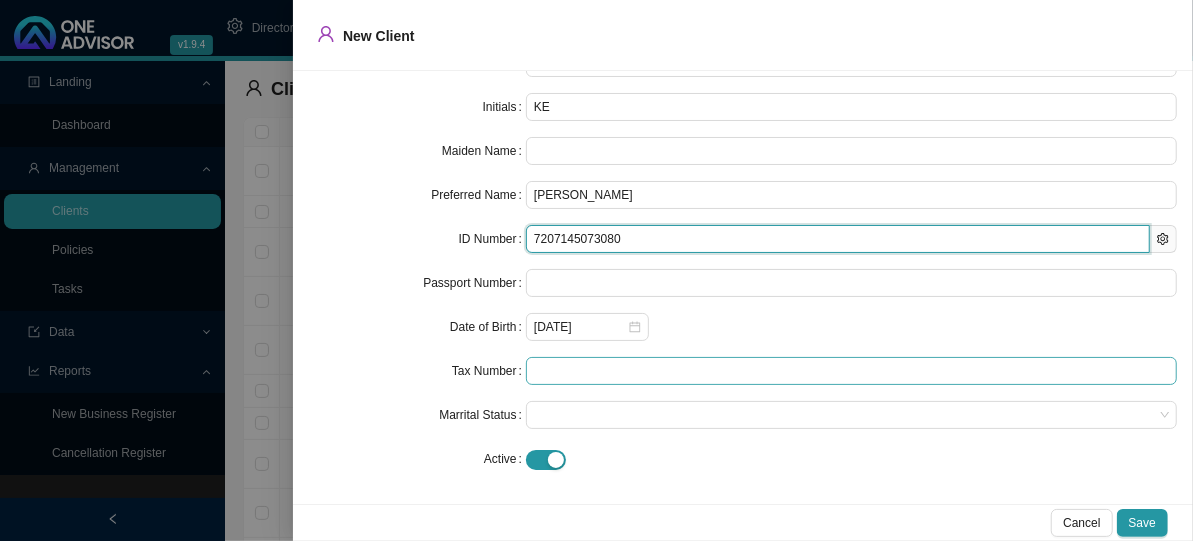 type on "7207145073080" 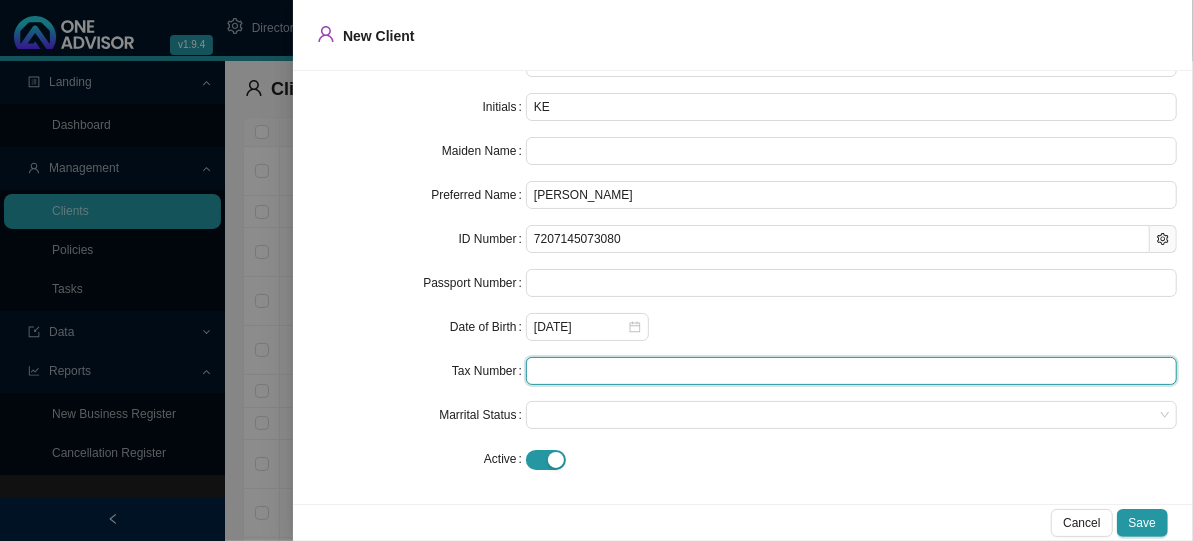 click at bounding box center (851, 371) 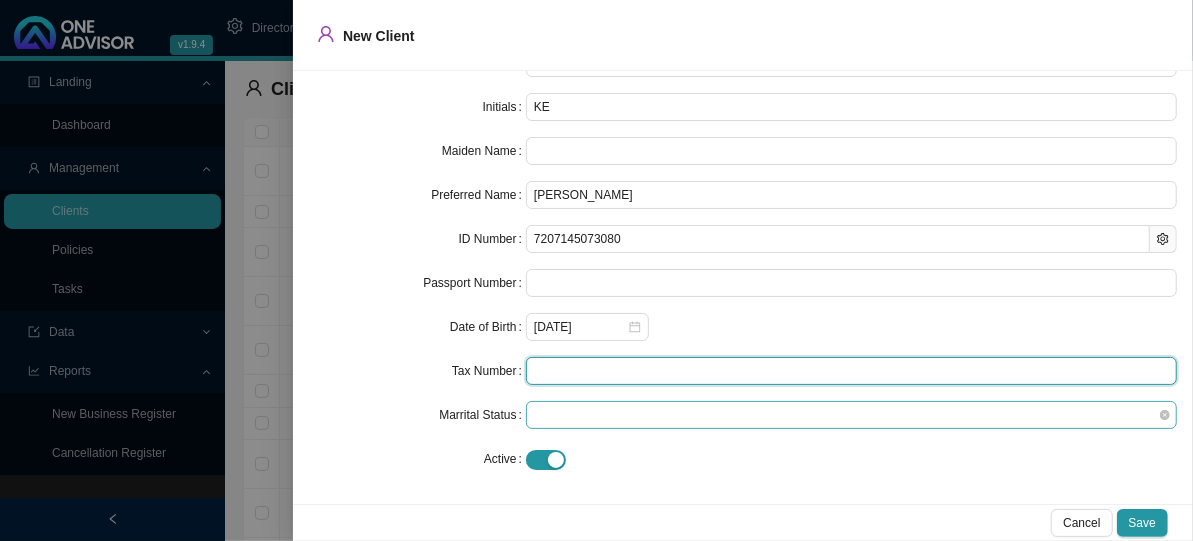 click at bounding box center [851, 415] 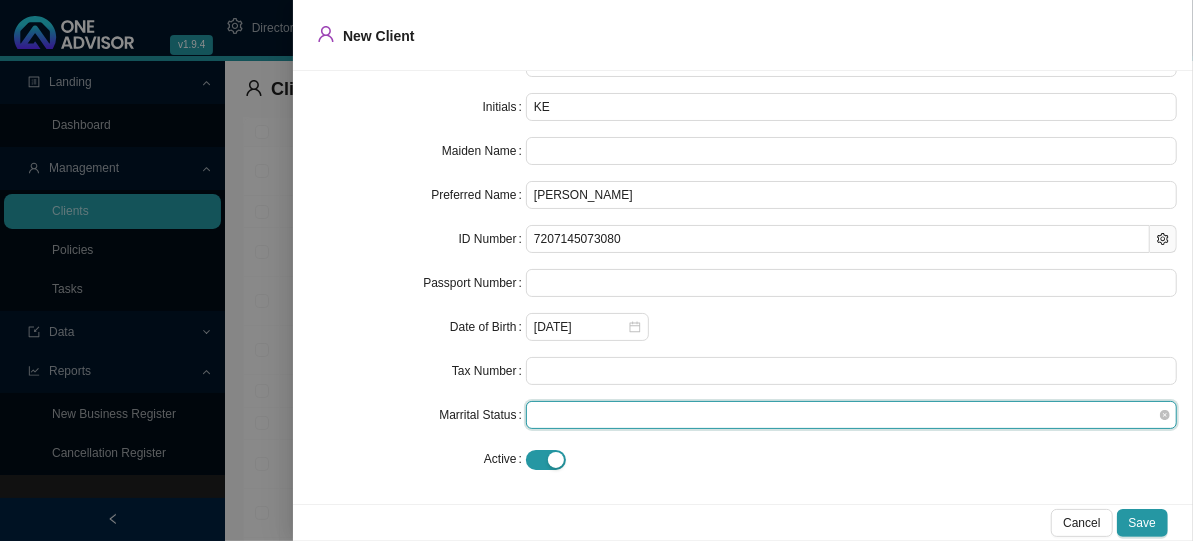 click at bounding box center (851, 415) 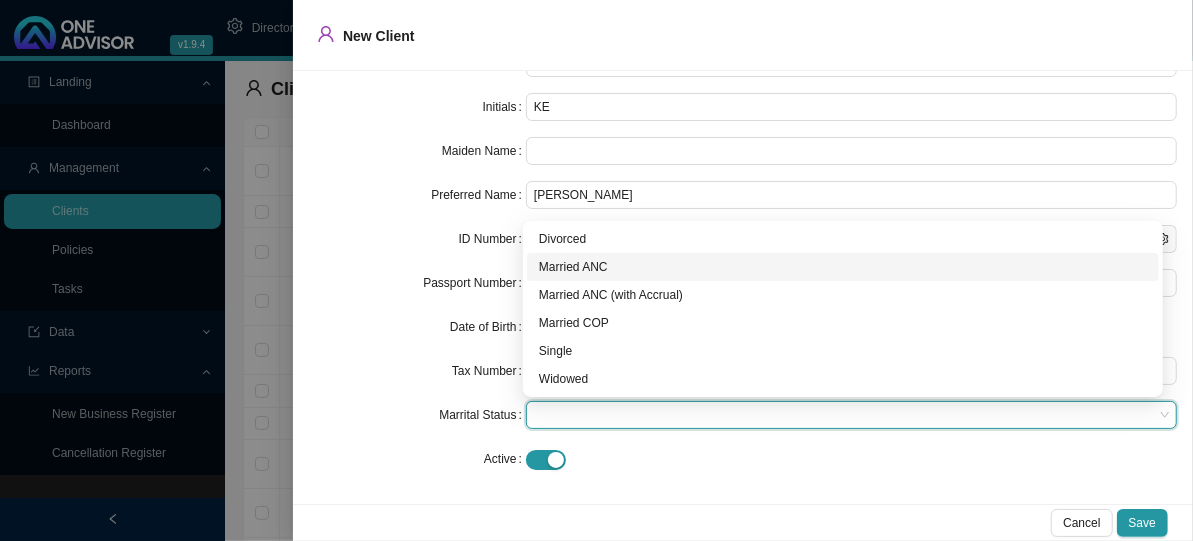 click on "Married ANC" at bounding box center (843, 267) 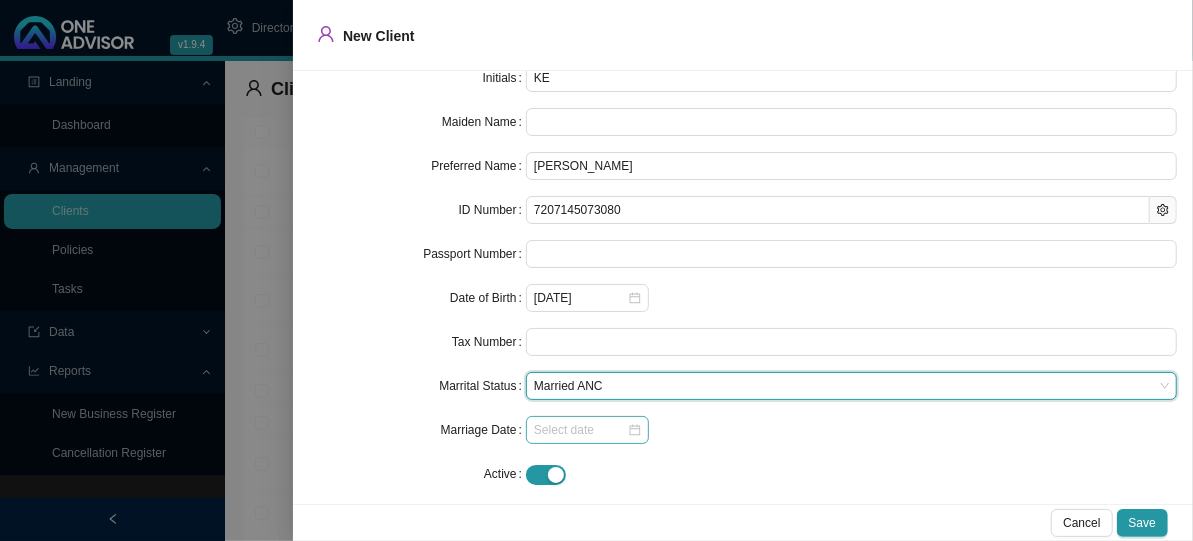 scroll, scrollTop: 178, scrollLeft: 0, axis: vertical 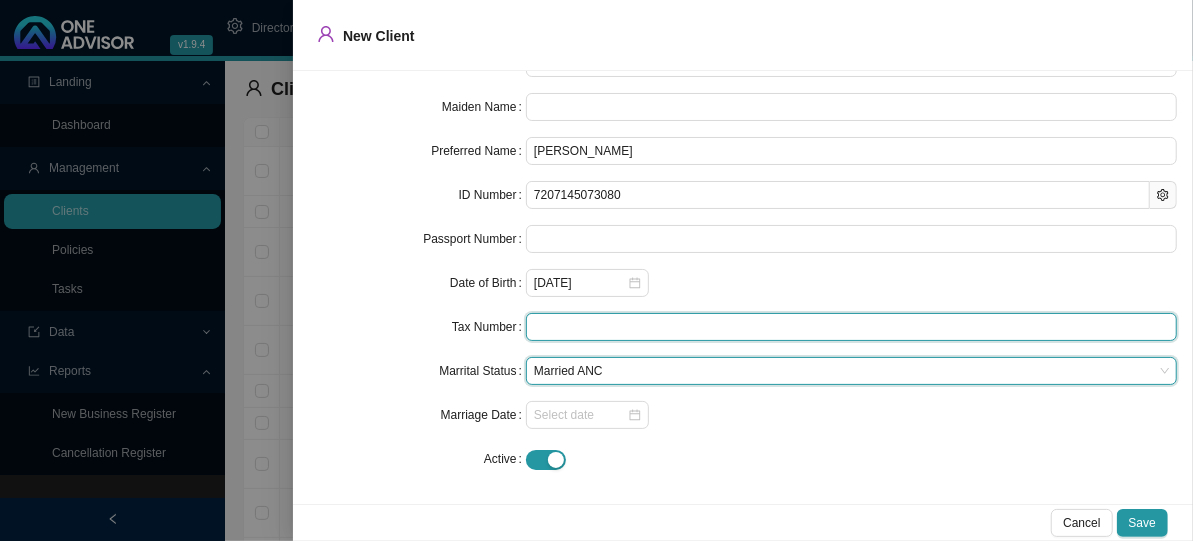 click at bounding box center (851, 327) 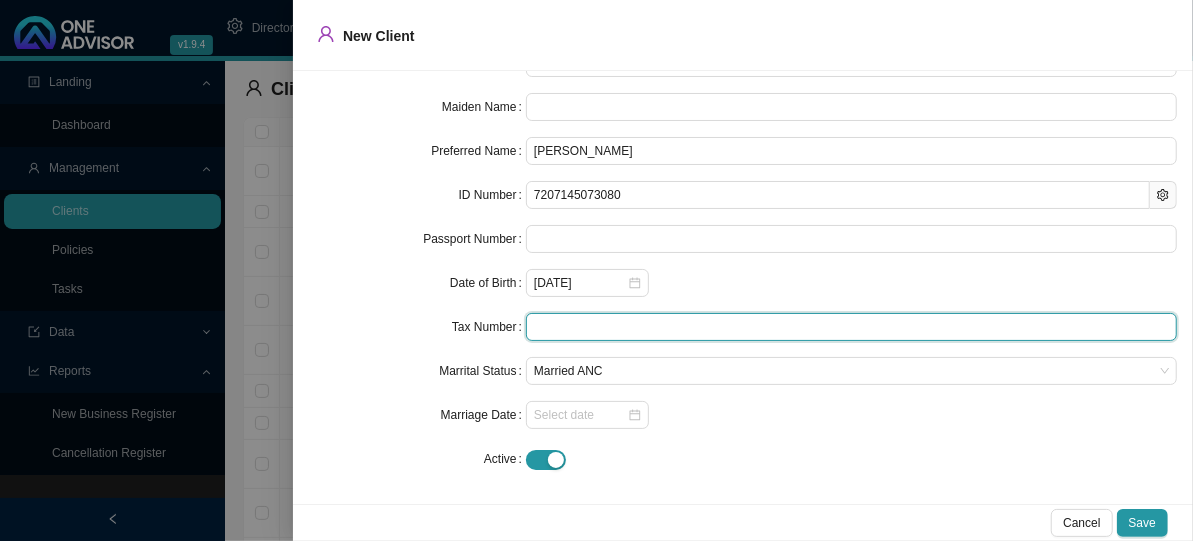 paste on "0665048203" 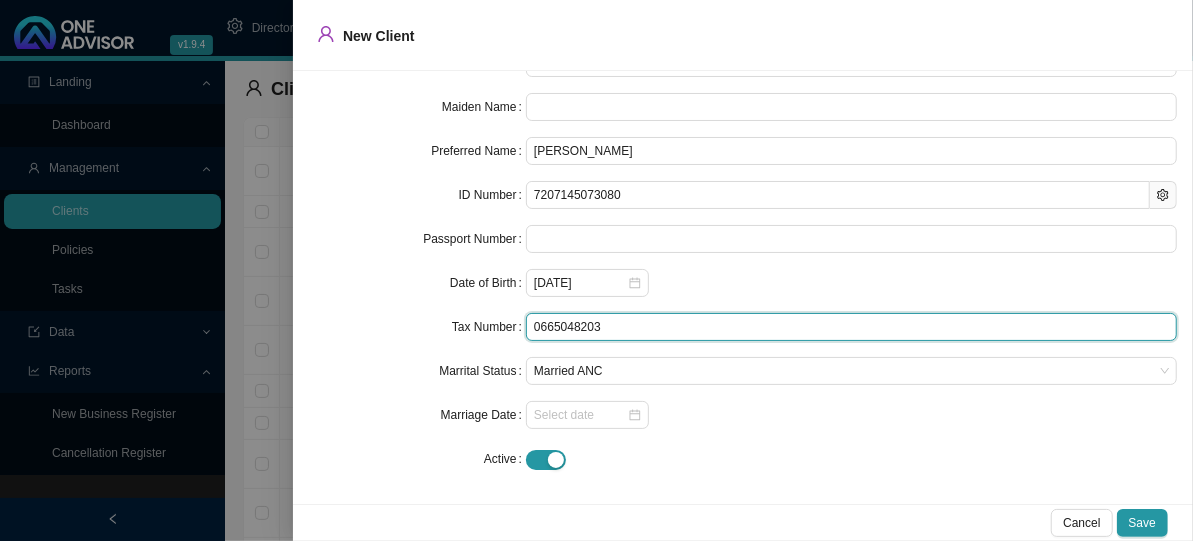 type on "0665048203" 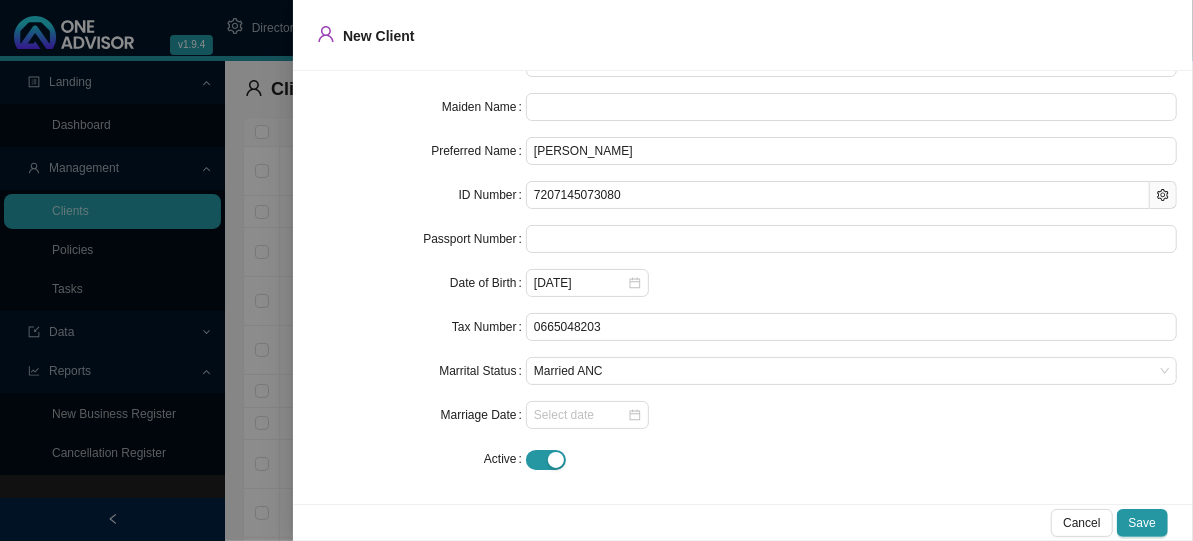click at bounding box center [851, 459] 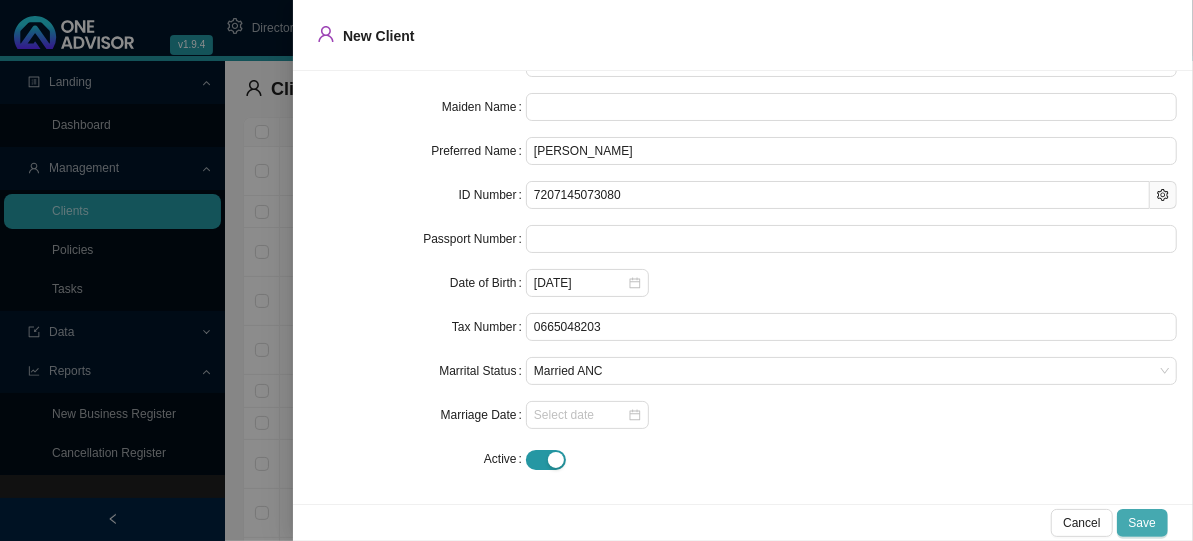 click on "Save" at bounding box center (1142, 523) 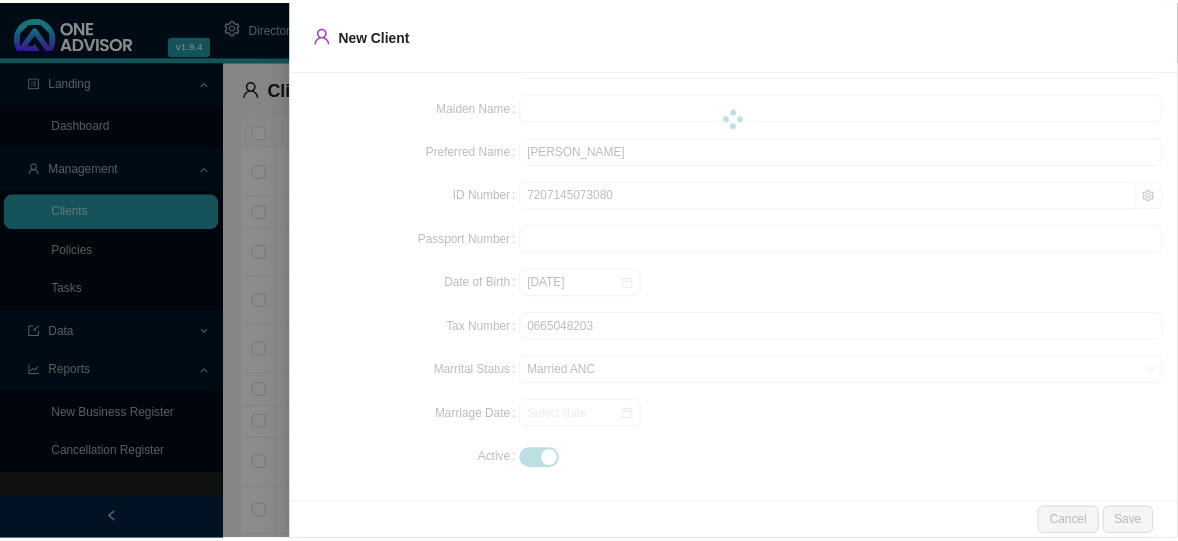 scroll, scrollTop: 0, scrollLeft: 0, axis: both 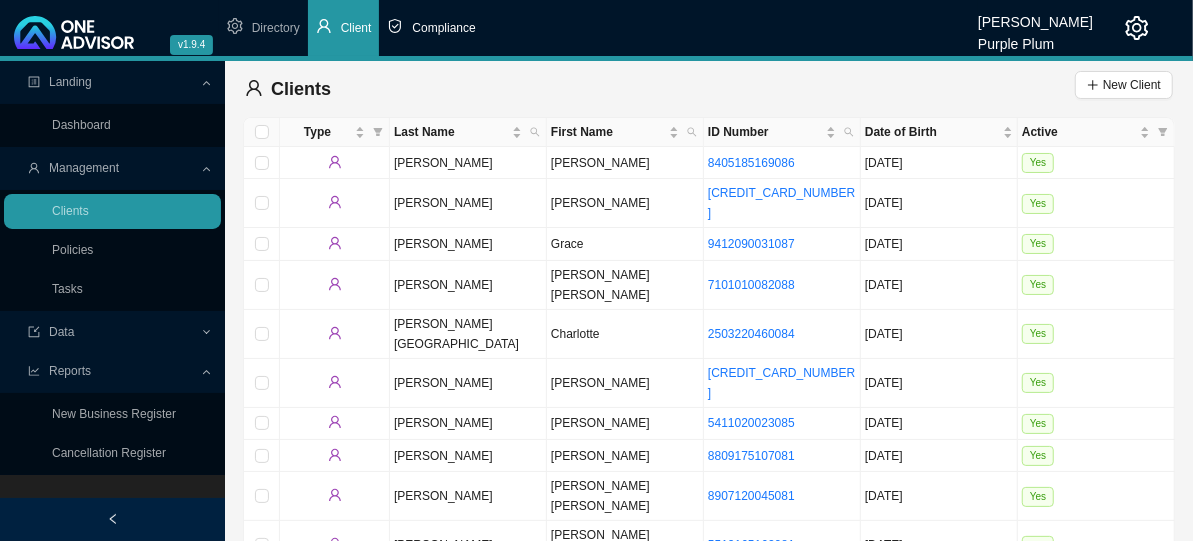 click on "Compliance" at bounding box center [443, 28] 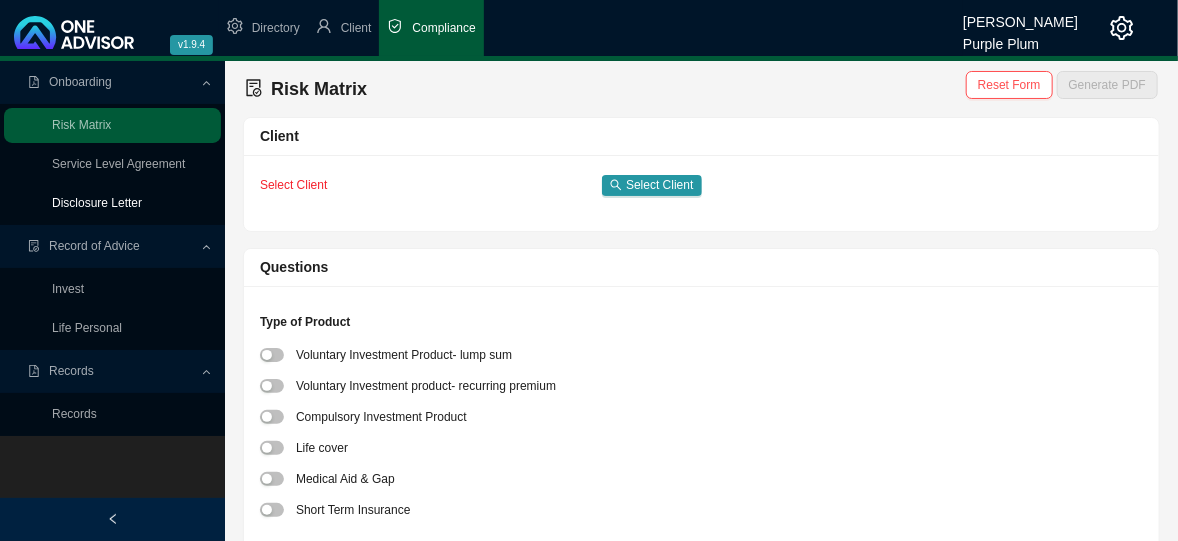 drag, startPoint x: 120, startPoint y: 205, endPoint x: 165, endPoint y: 200, distance: 45.276924 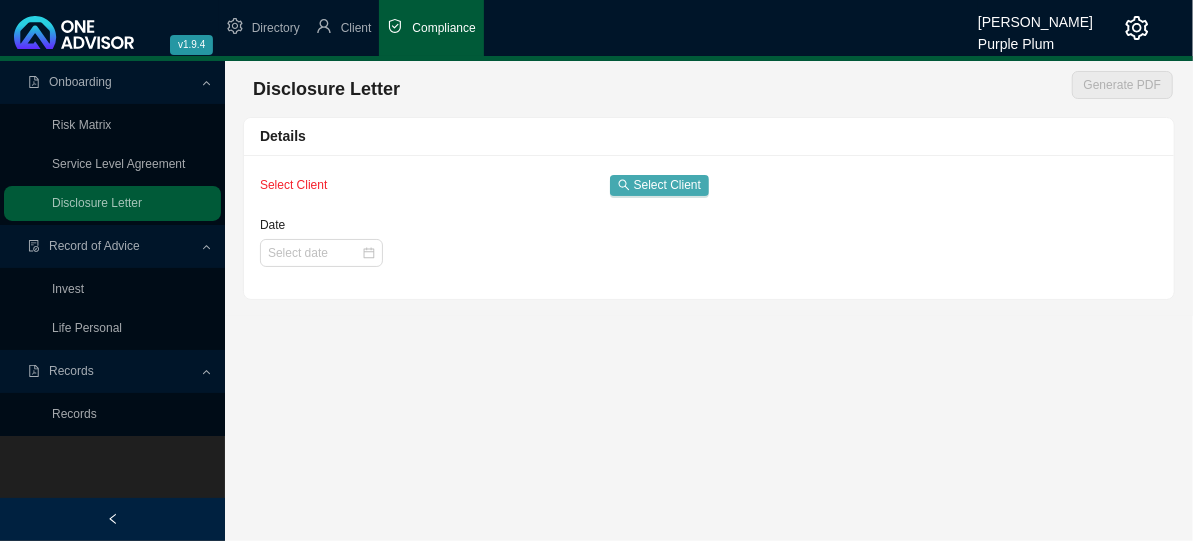 click on "Select Client" at bounding box center (667, 185) 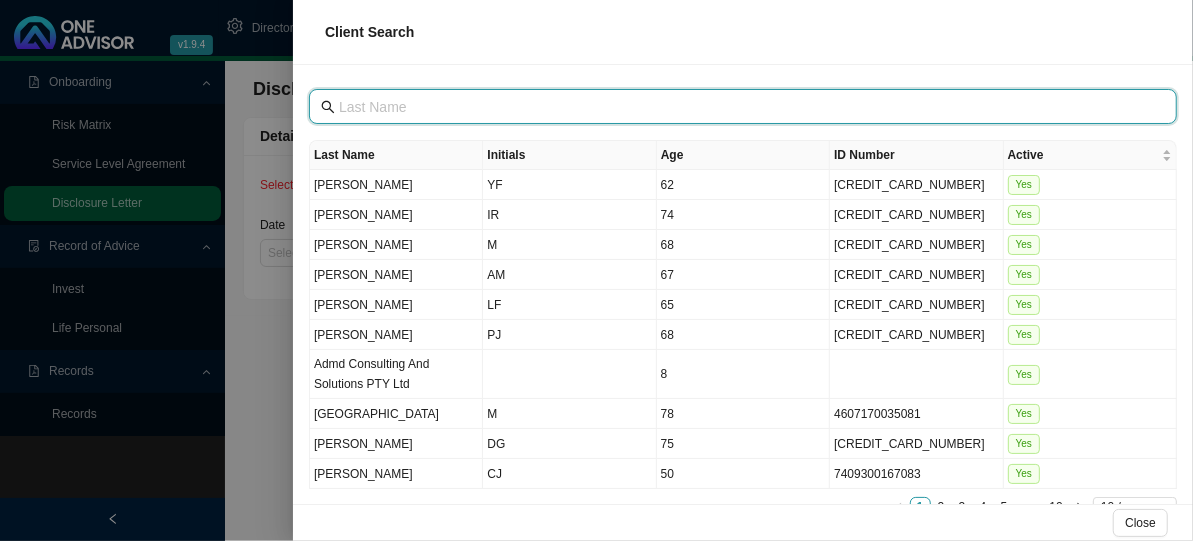 drag, startPoint x: 384, startPoint y: 107, endPoint x: 517, endPoint y: 131, distance: 135.14807 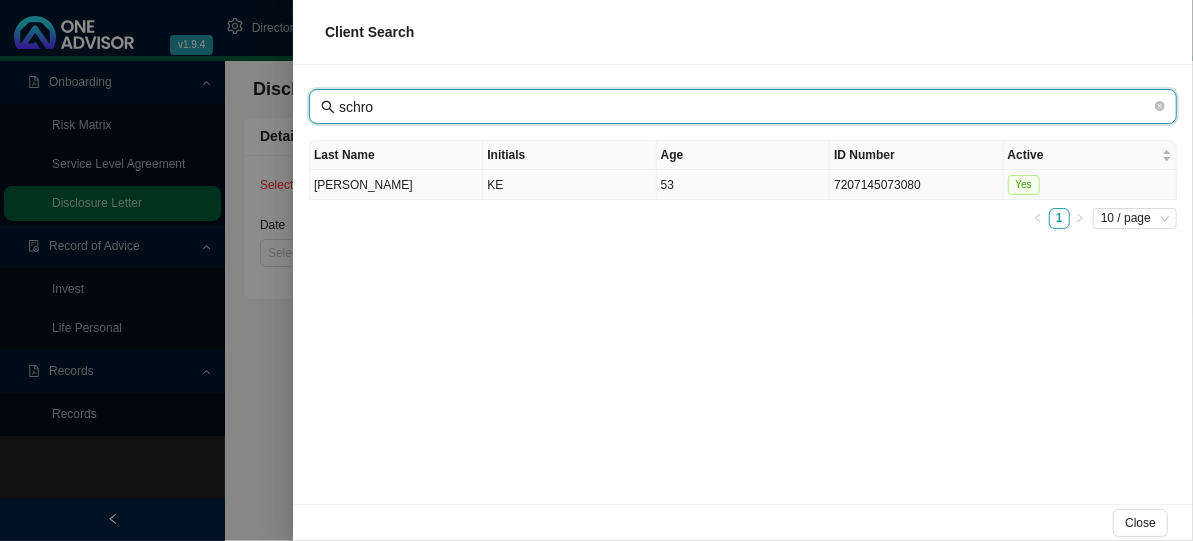 type on "schro" 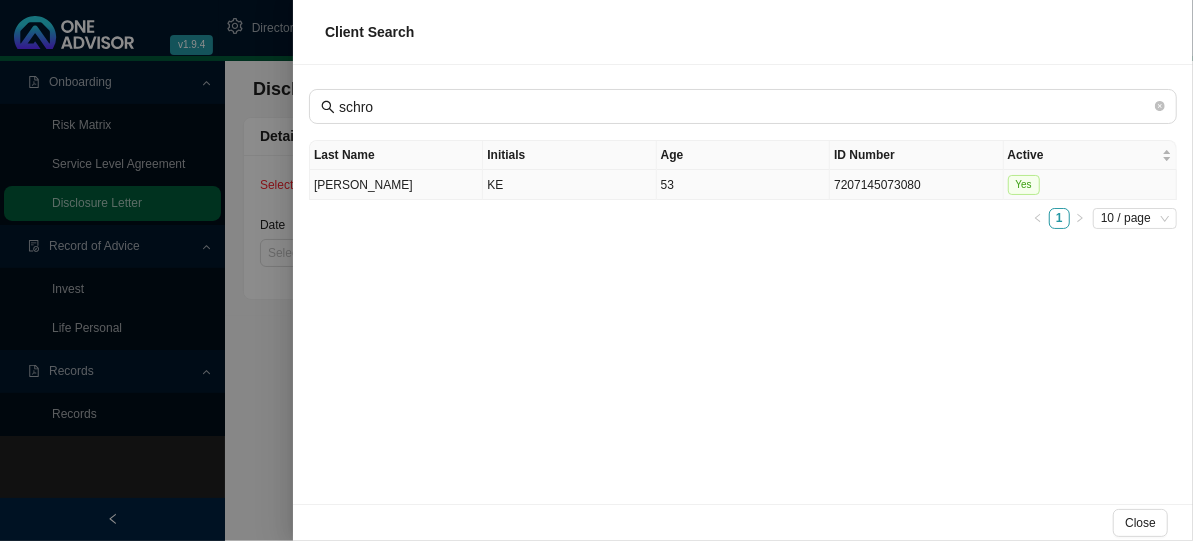 click on "[PERSON_NAME]" at bounding box center [396, 185] 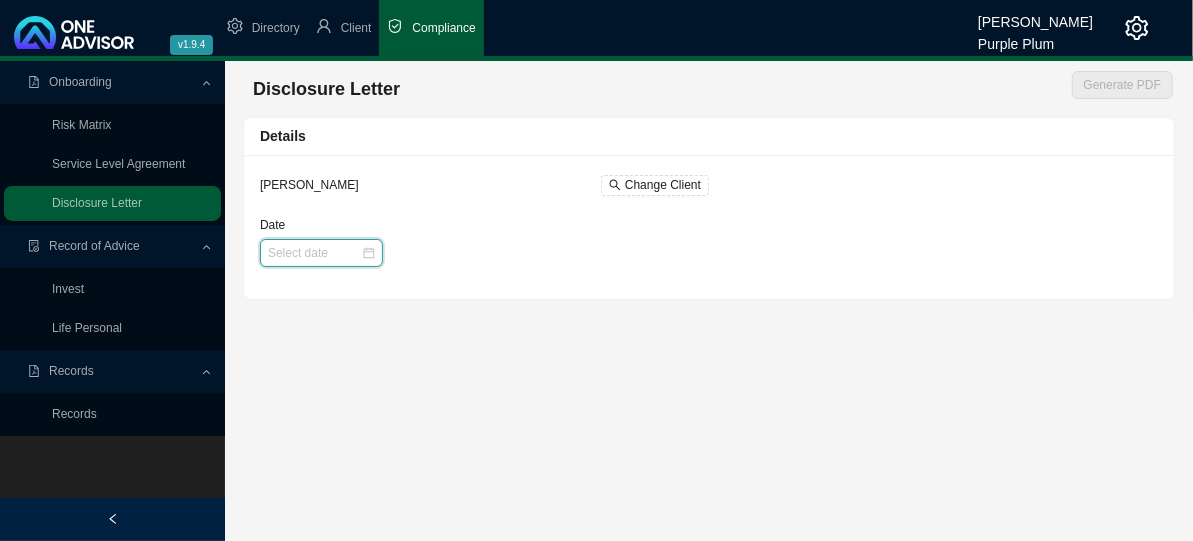 click on "Date" at bounding box center [314, 253] 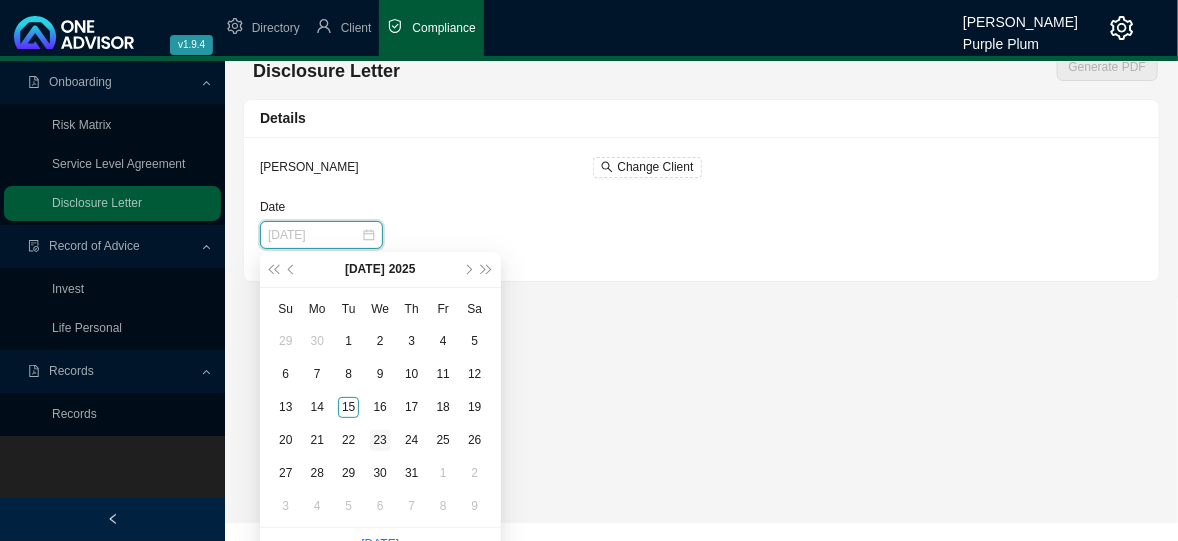 scroll, scrollTop: 37, scrollLeft: 0, axis: vertical 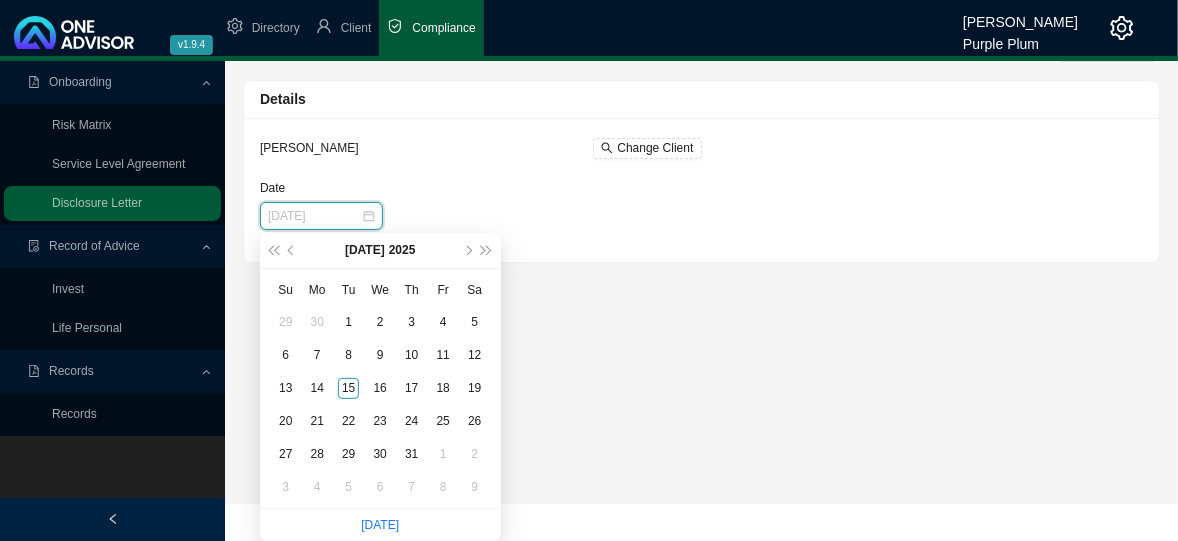 type on "[DATE]" 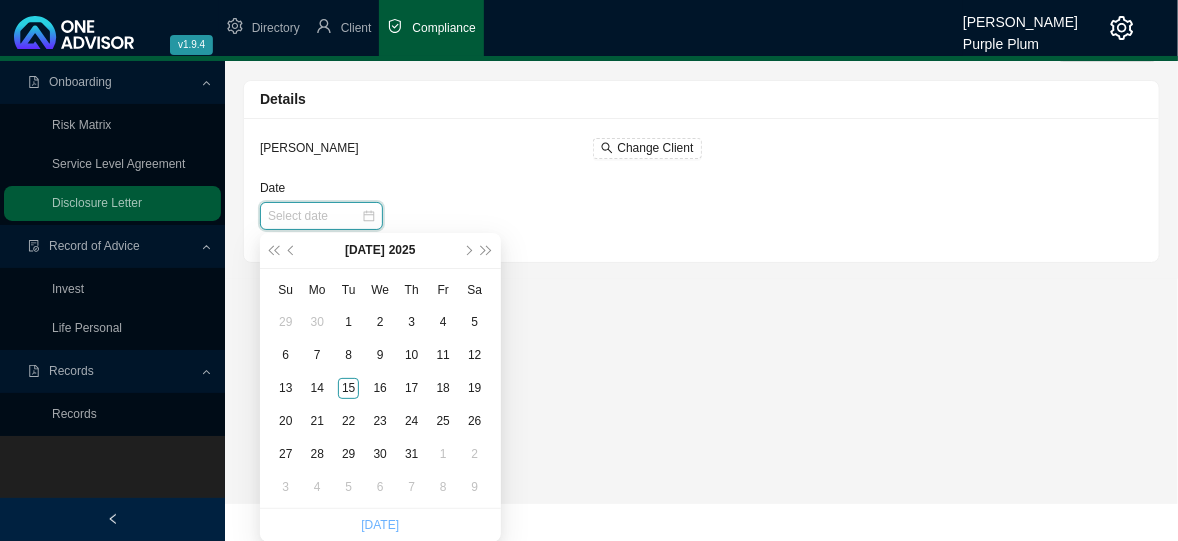 type on "[DATE]" 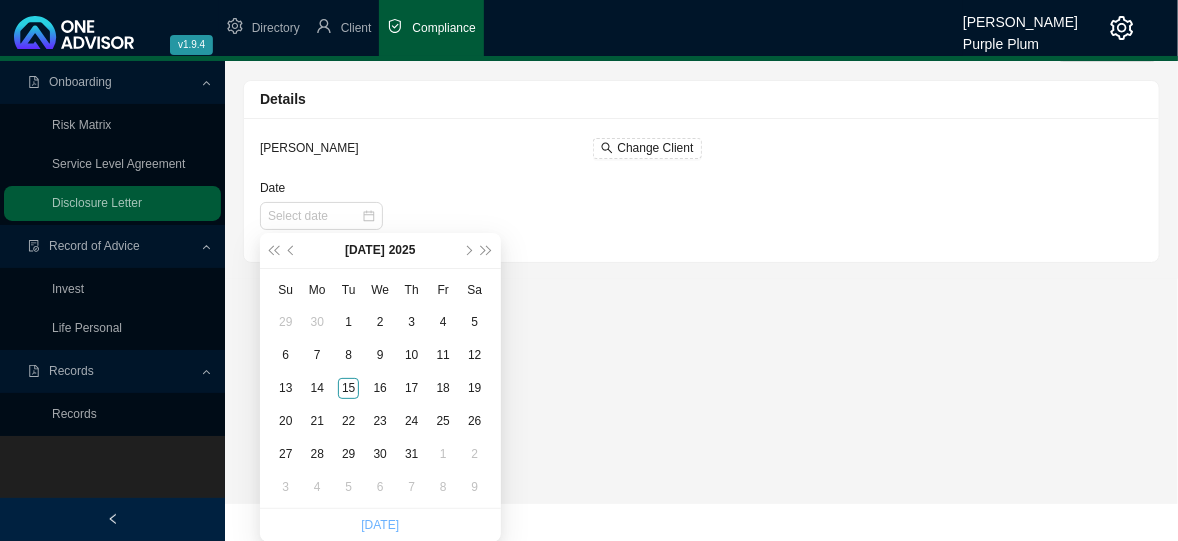 click on "[DATE]" at bounding box center [380, 525] 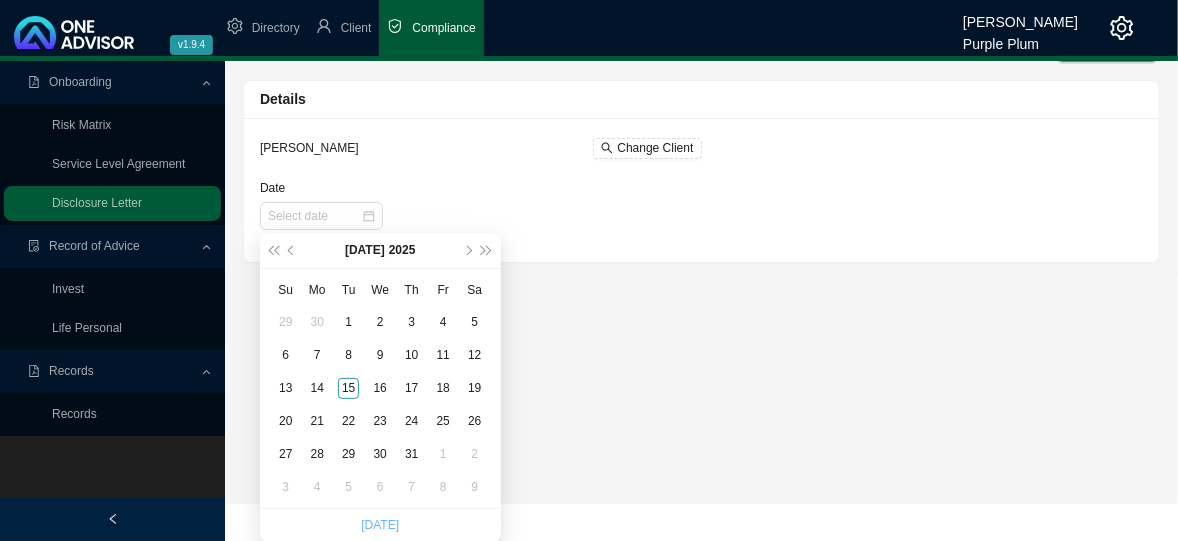 type on "[DATE]" 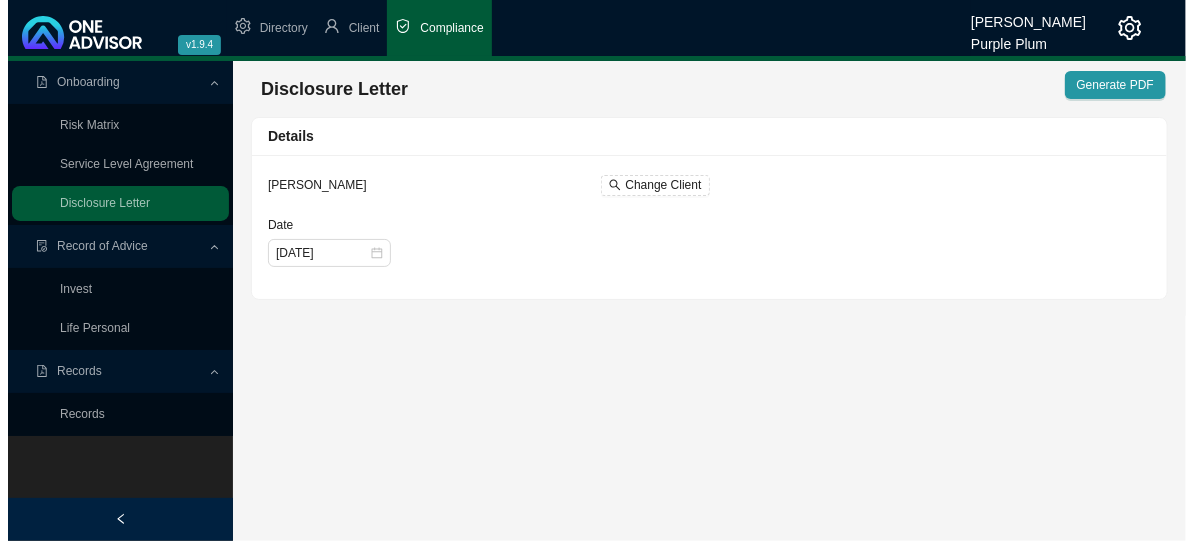 scroll, scrollTop: 0, scrollLeft: 0, axis: both 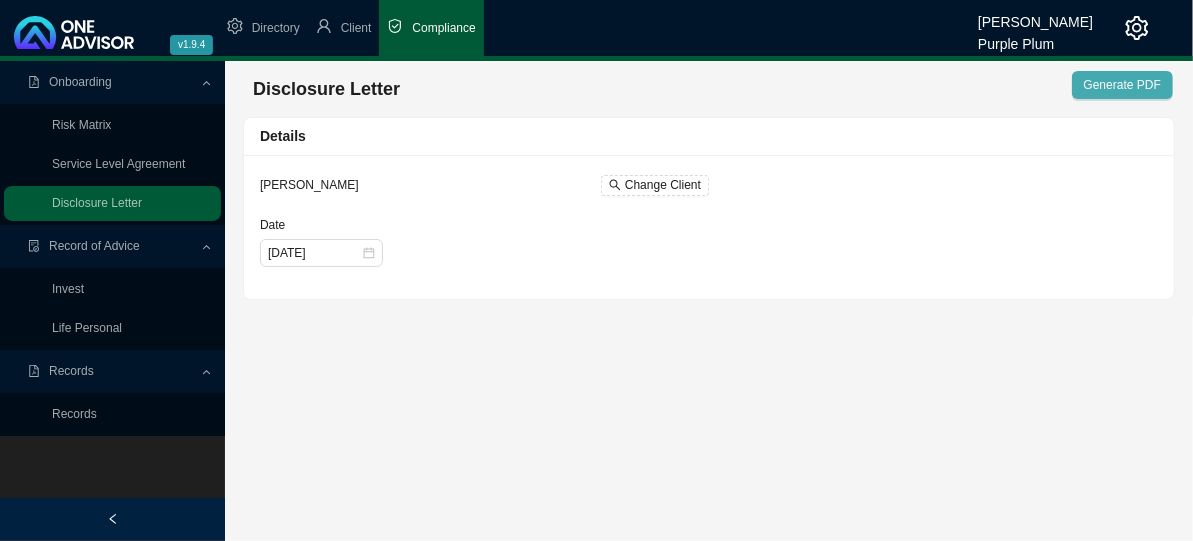 click on "Generate PDF" at bounding box center [1122, 85] 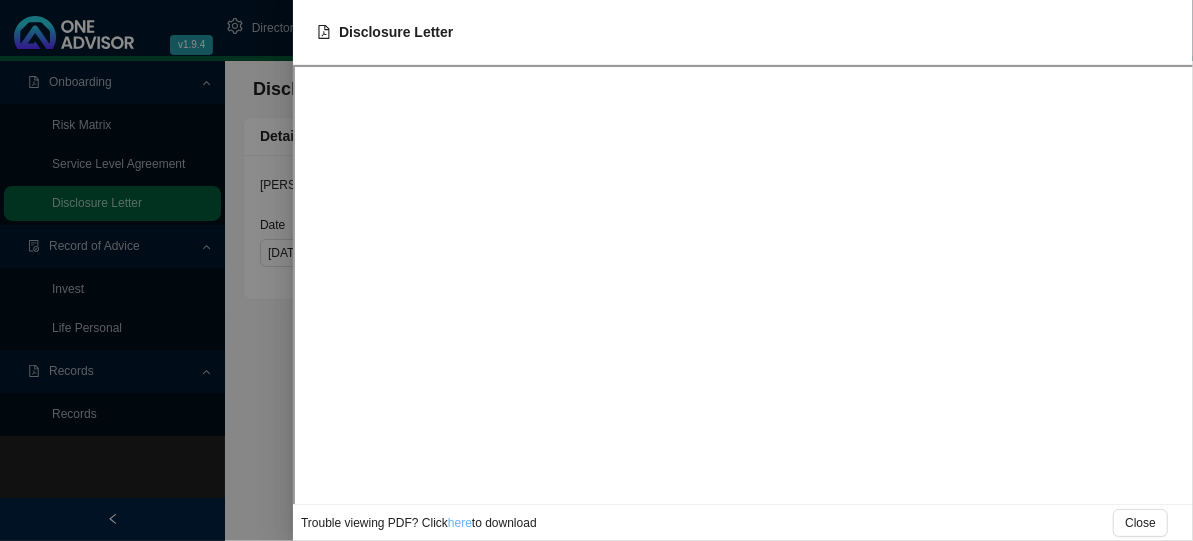 click on "here" at bounding box center [460, 523] 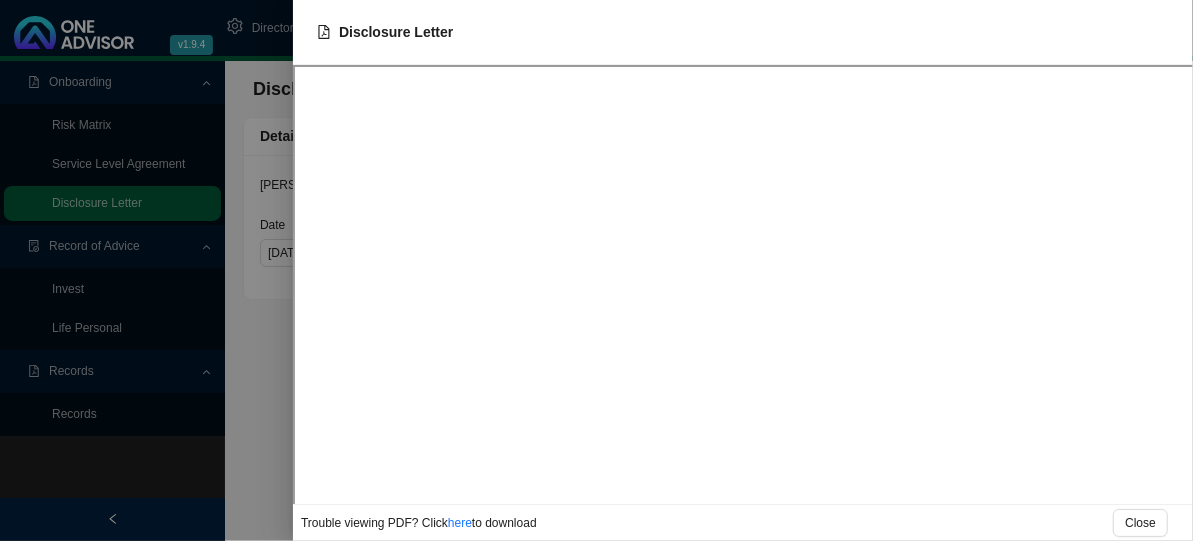 click on "Trouble viewing PDF? Click  here  to download Close" at bounding box center [734, 523] 